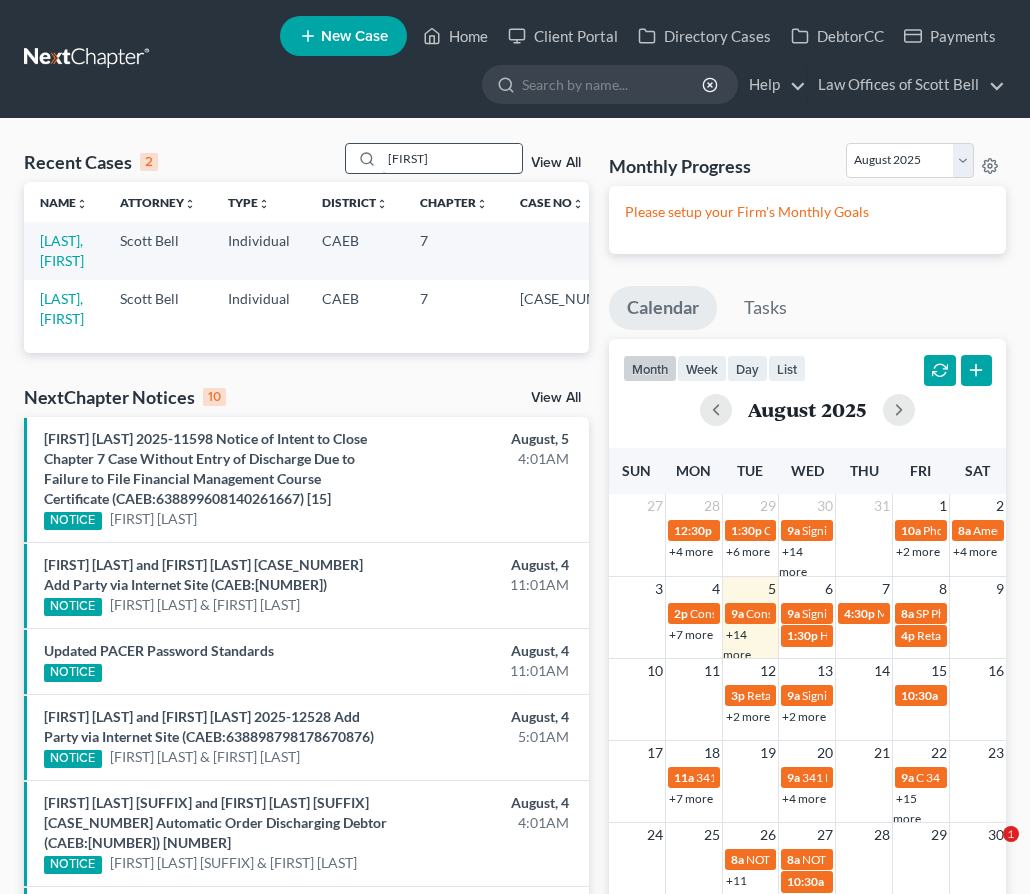 scroll, scrollTop: 12, scrollLeft: 0, axis: vertical 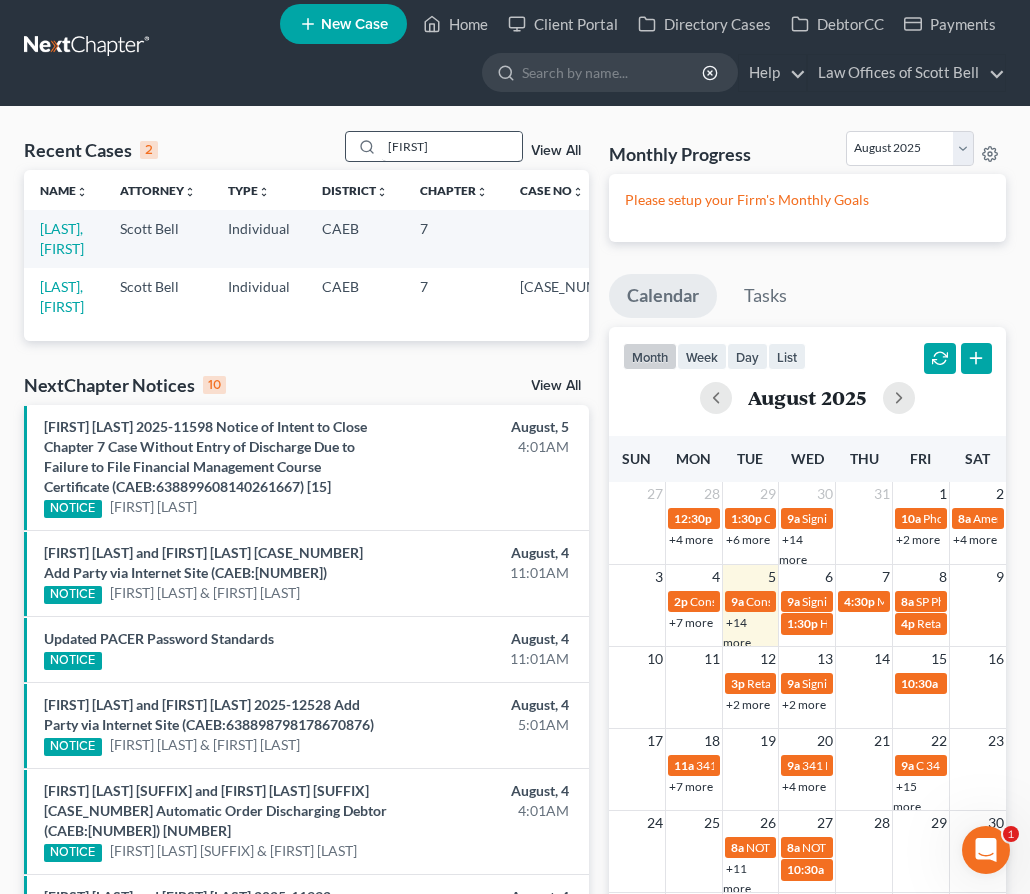 click on "[FIRST]" at bounding box center [452, 146] 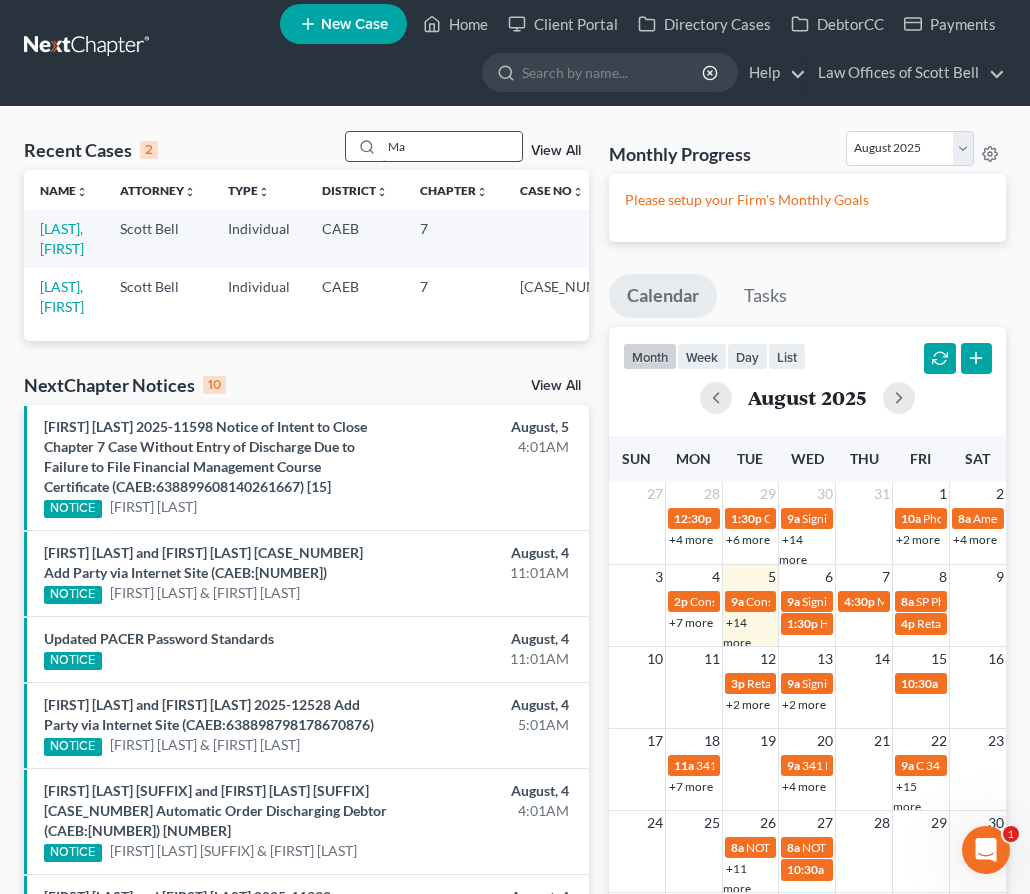 type on "M" 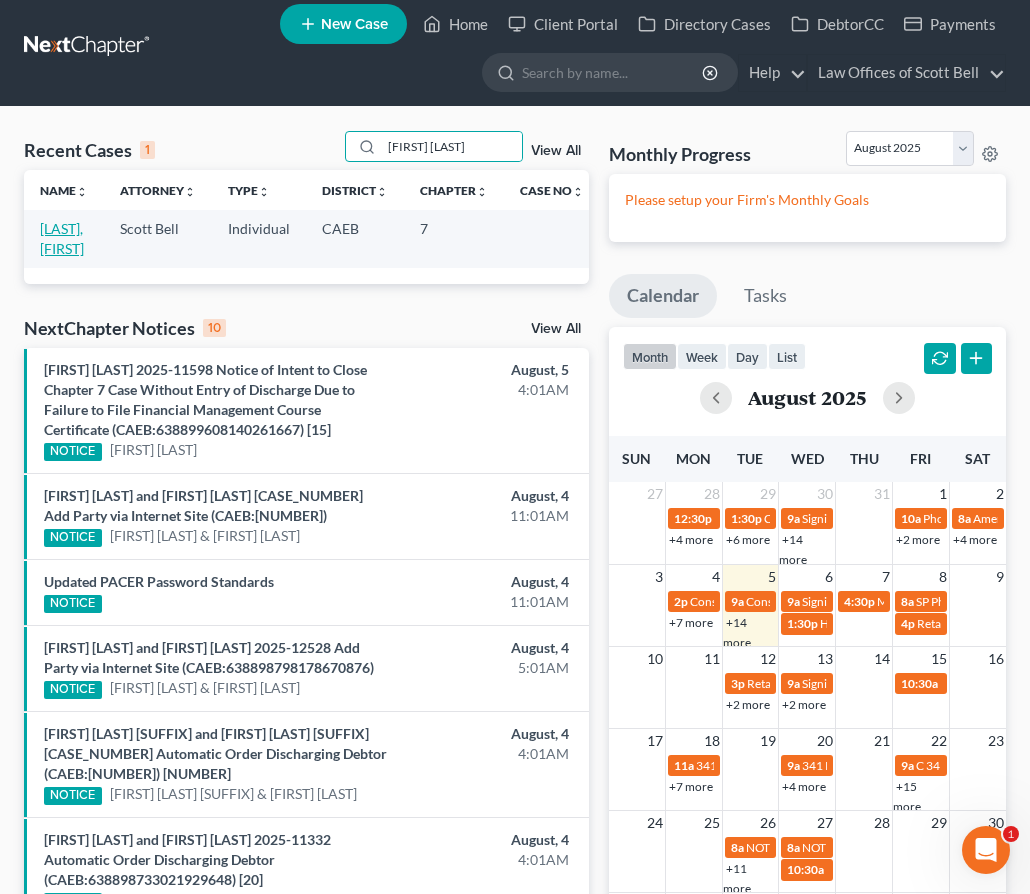 type on "[FIRST] [LAST]" 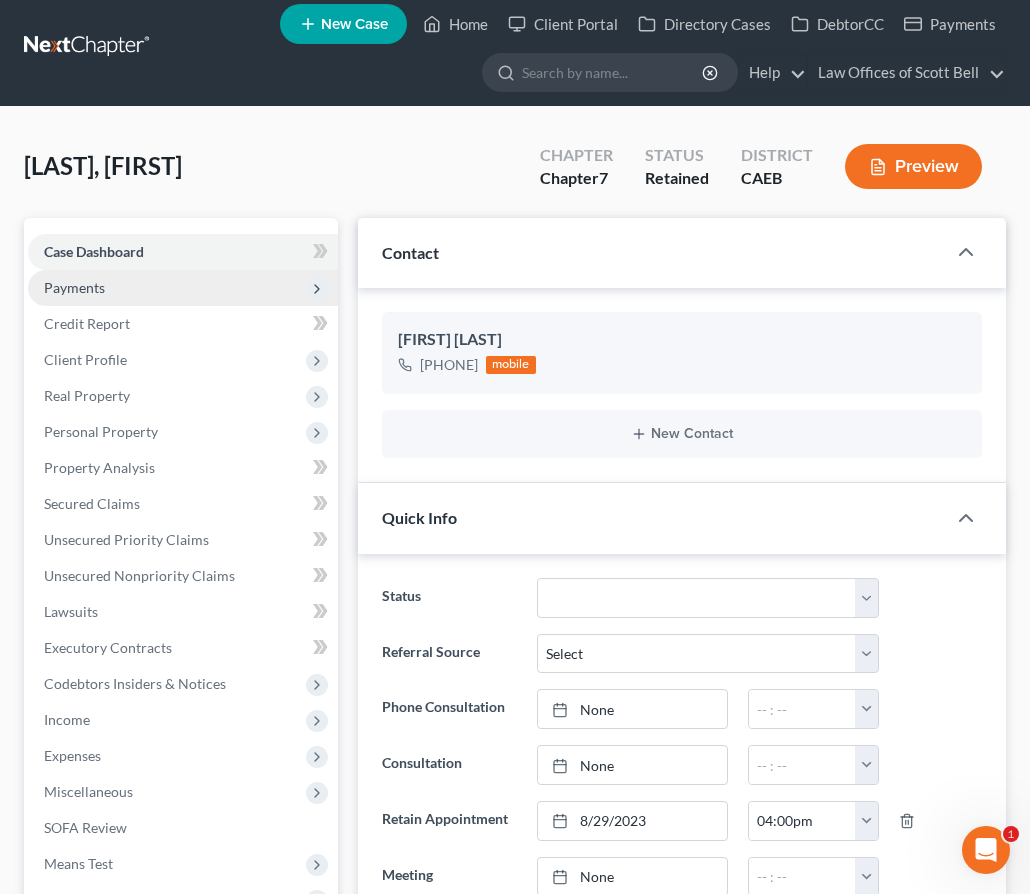 scroll, scrollTop: 0, scrollLeft: 0, axis: both 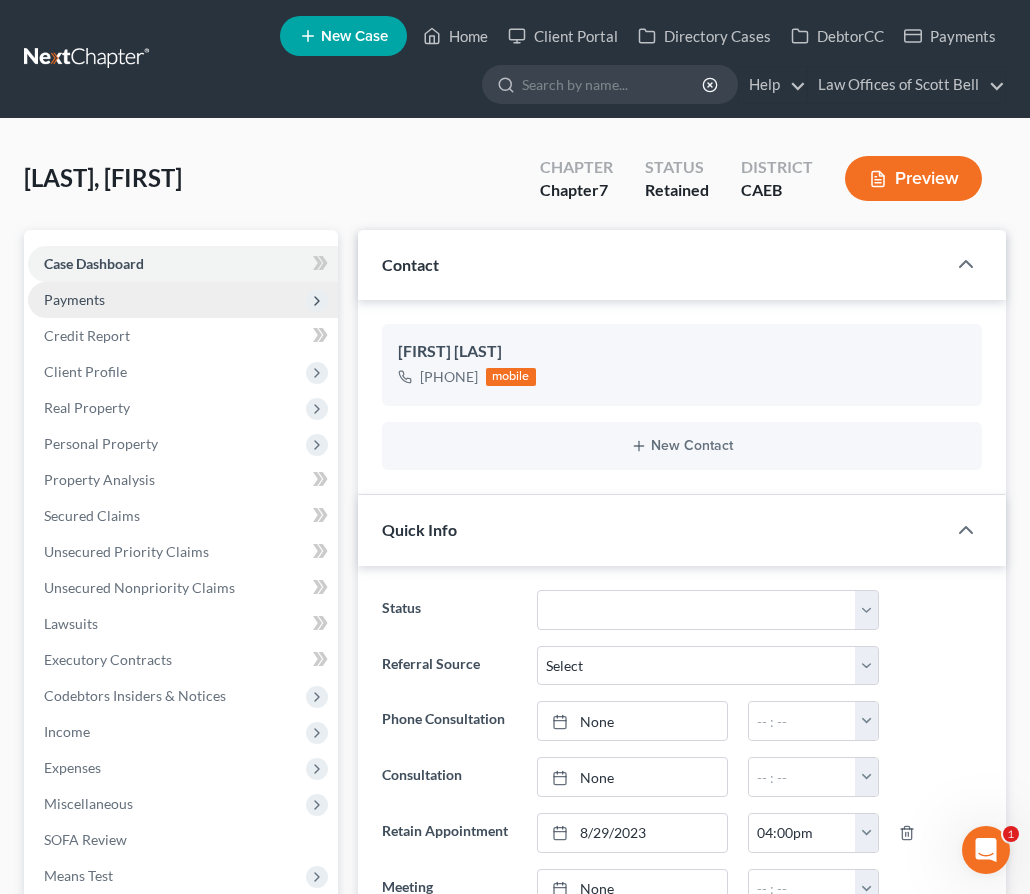 click on "Payments" at bounding box center (74, 299) 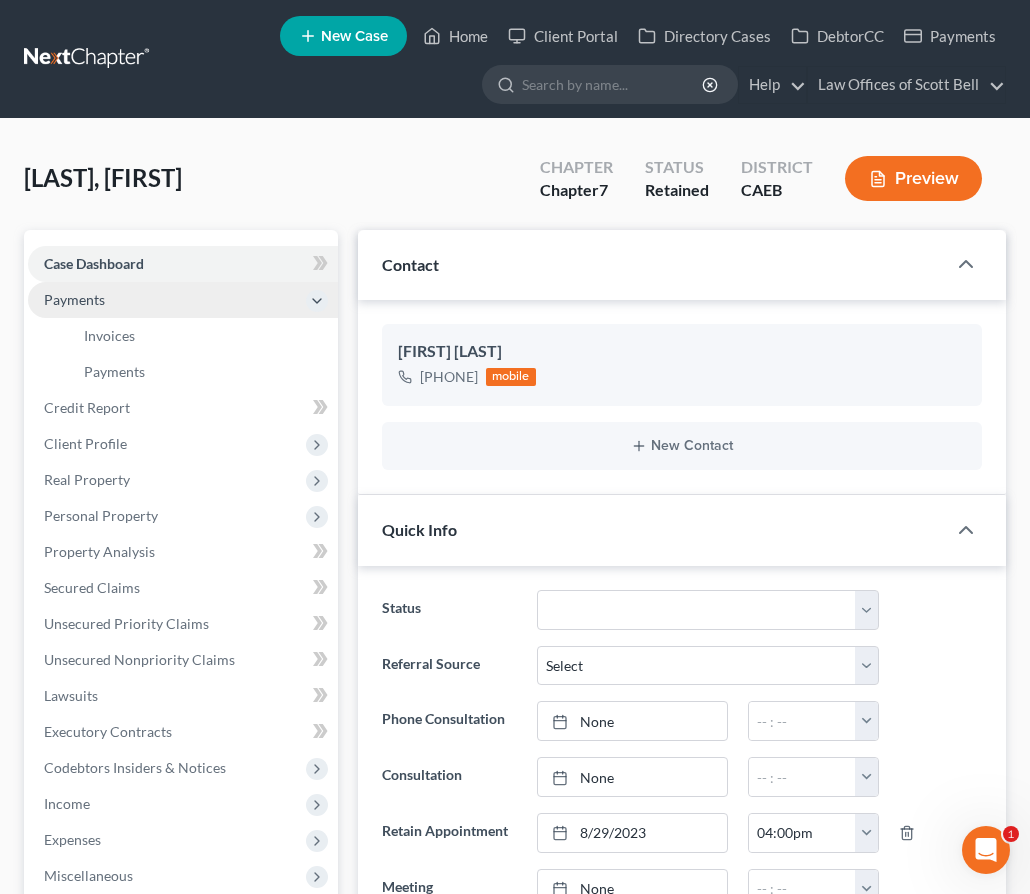 scroll, scrollTop: 190, scrollLeft: 0, axis: vertical 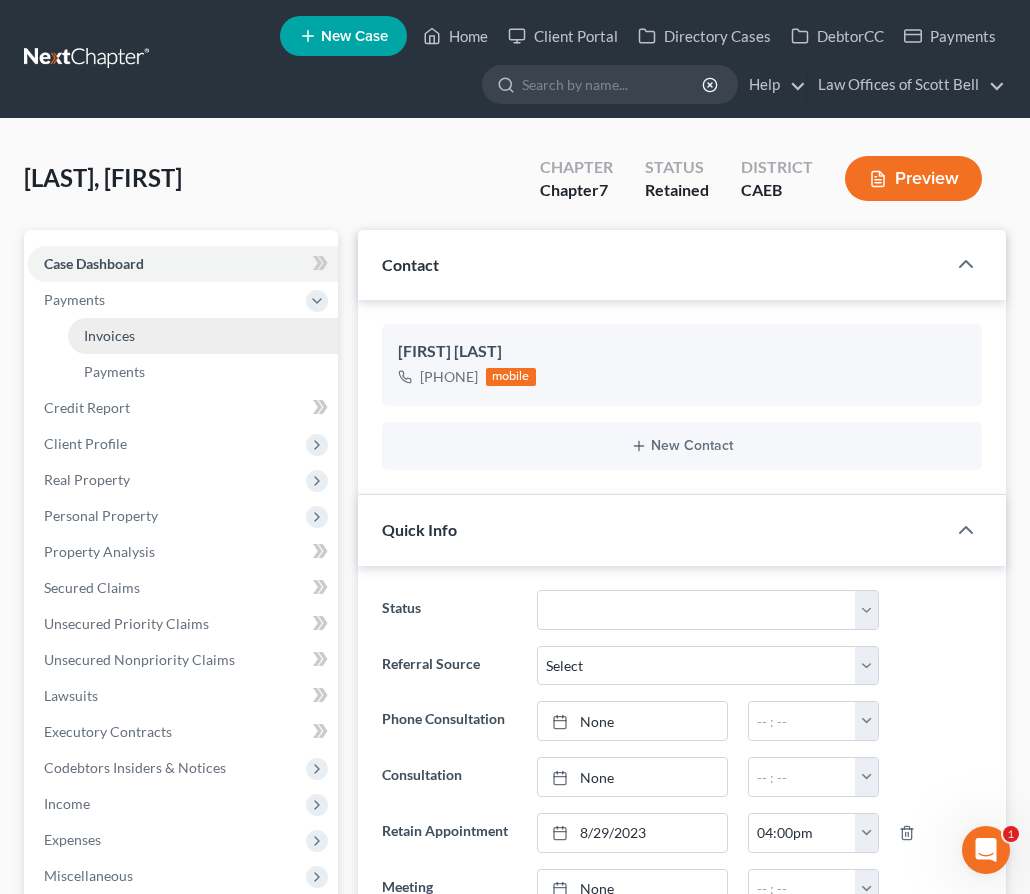 click on "Invoices" at bounding box center [203, 336] 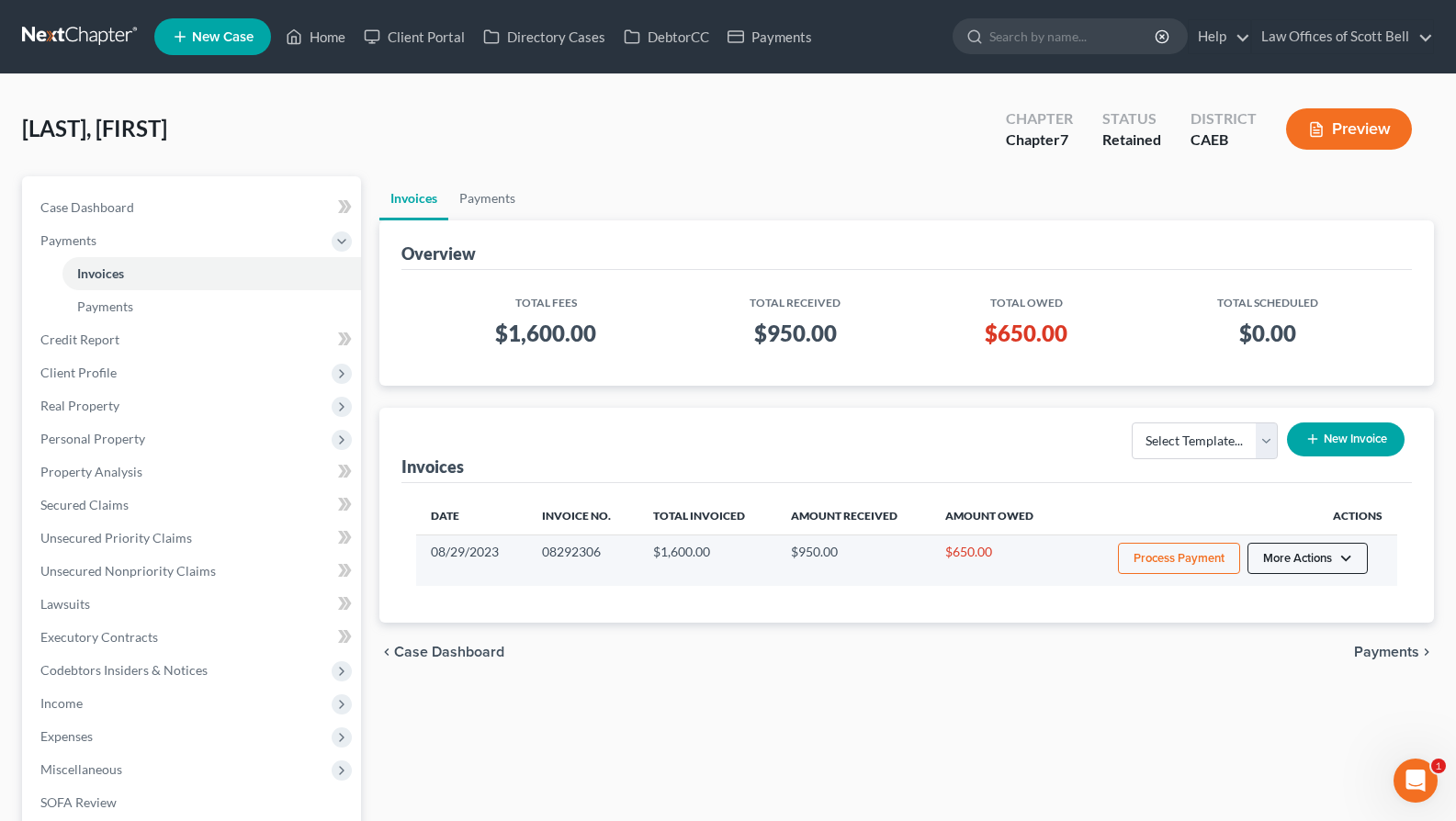 click on "More Actions" at bounding box center [1307, 558] 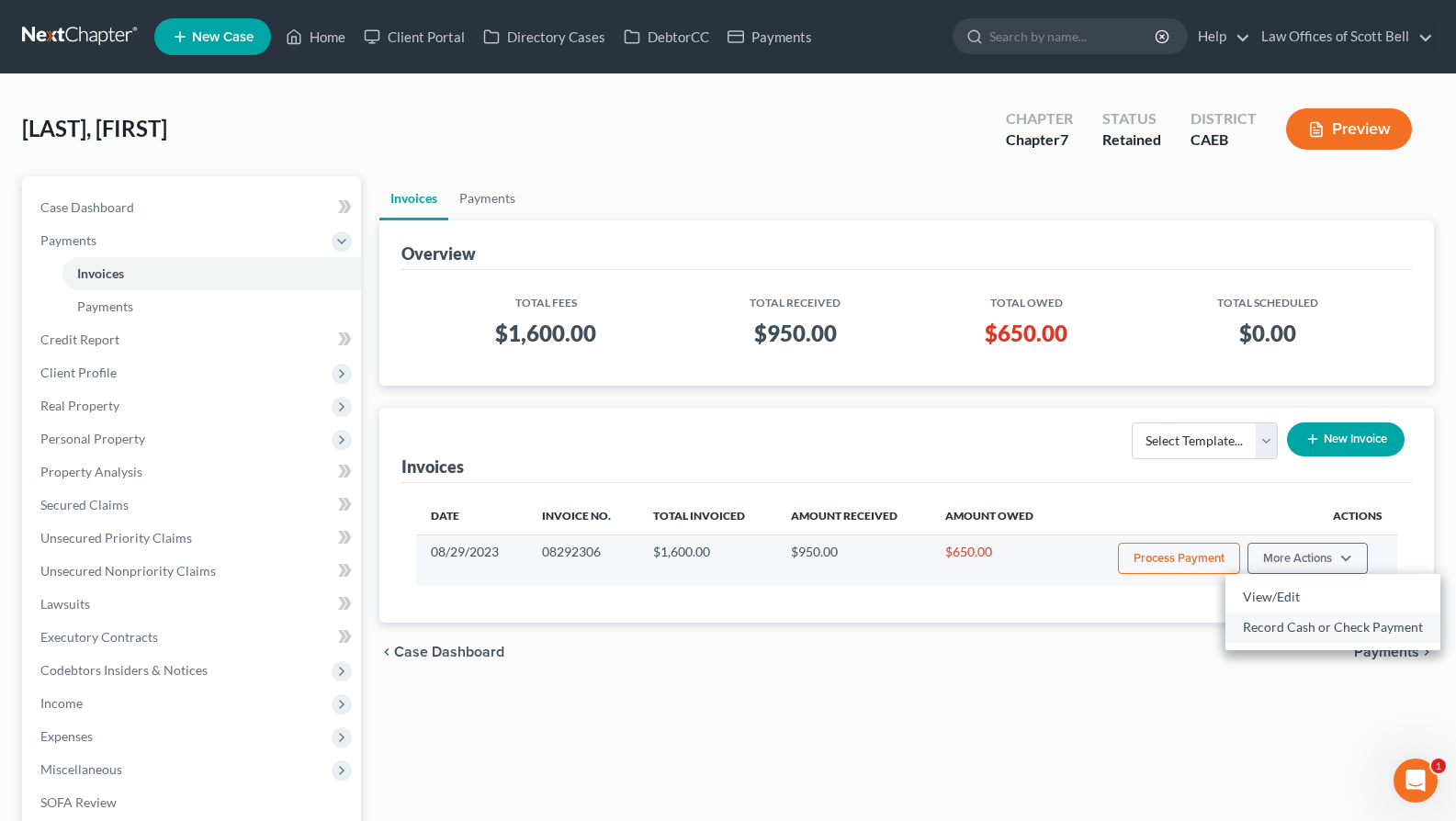 click on "Record Cash or Check Payment" at bounding box center (1333, 627) 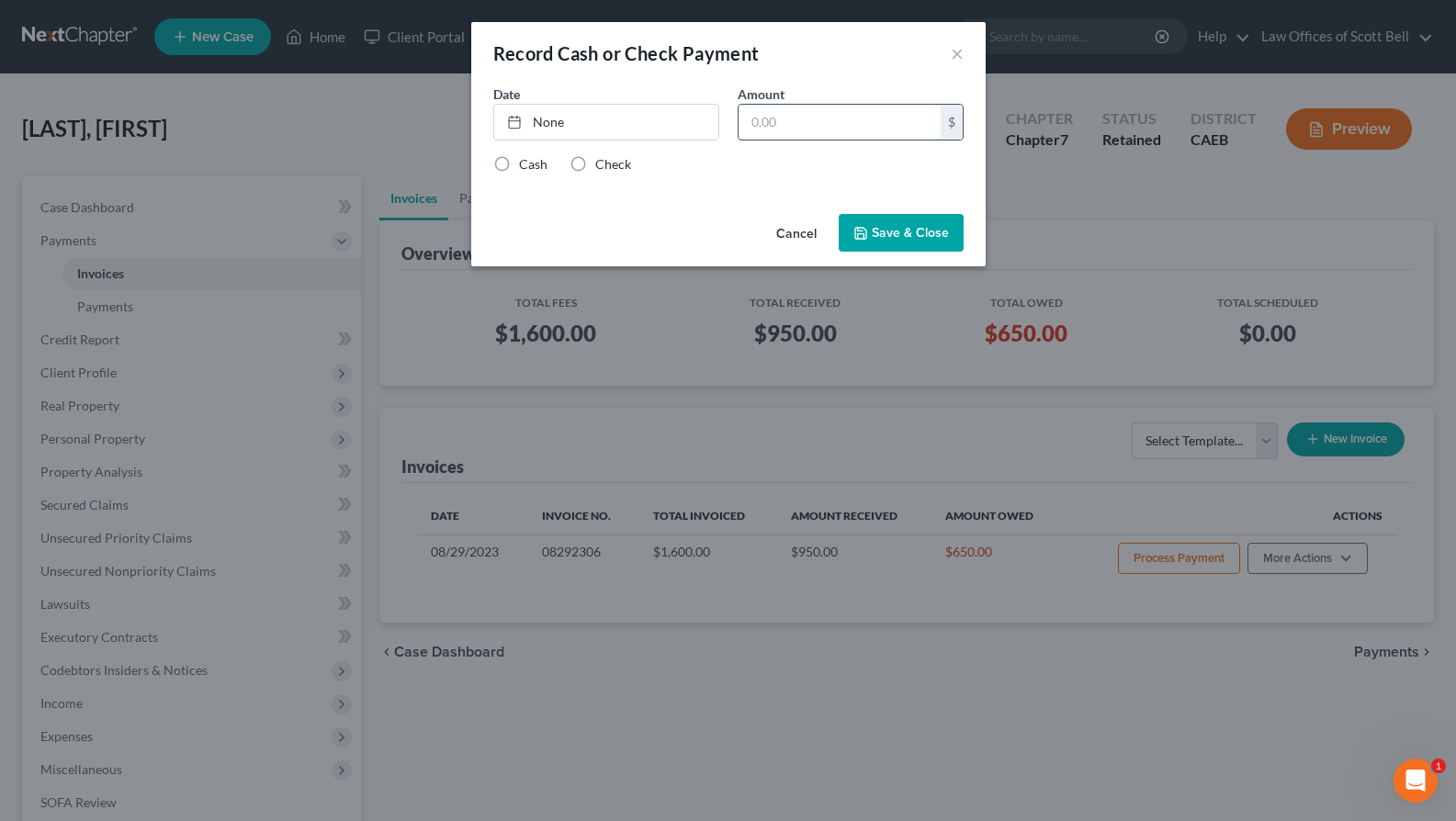 click at bounding box center (840, 122) 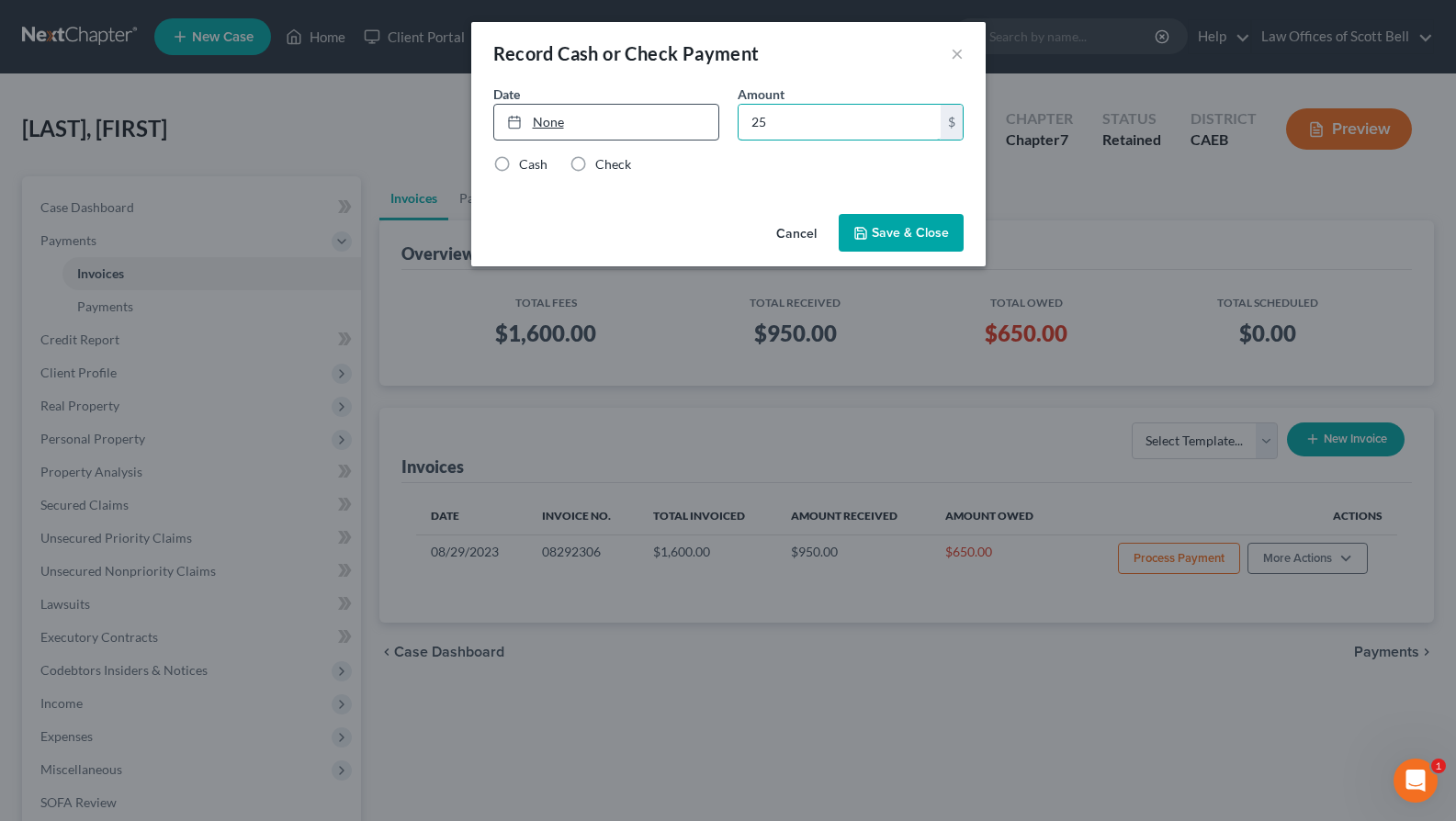 type on "25" 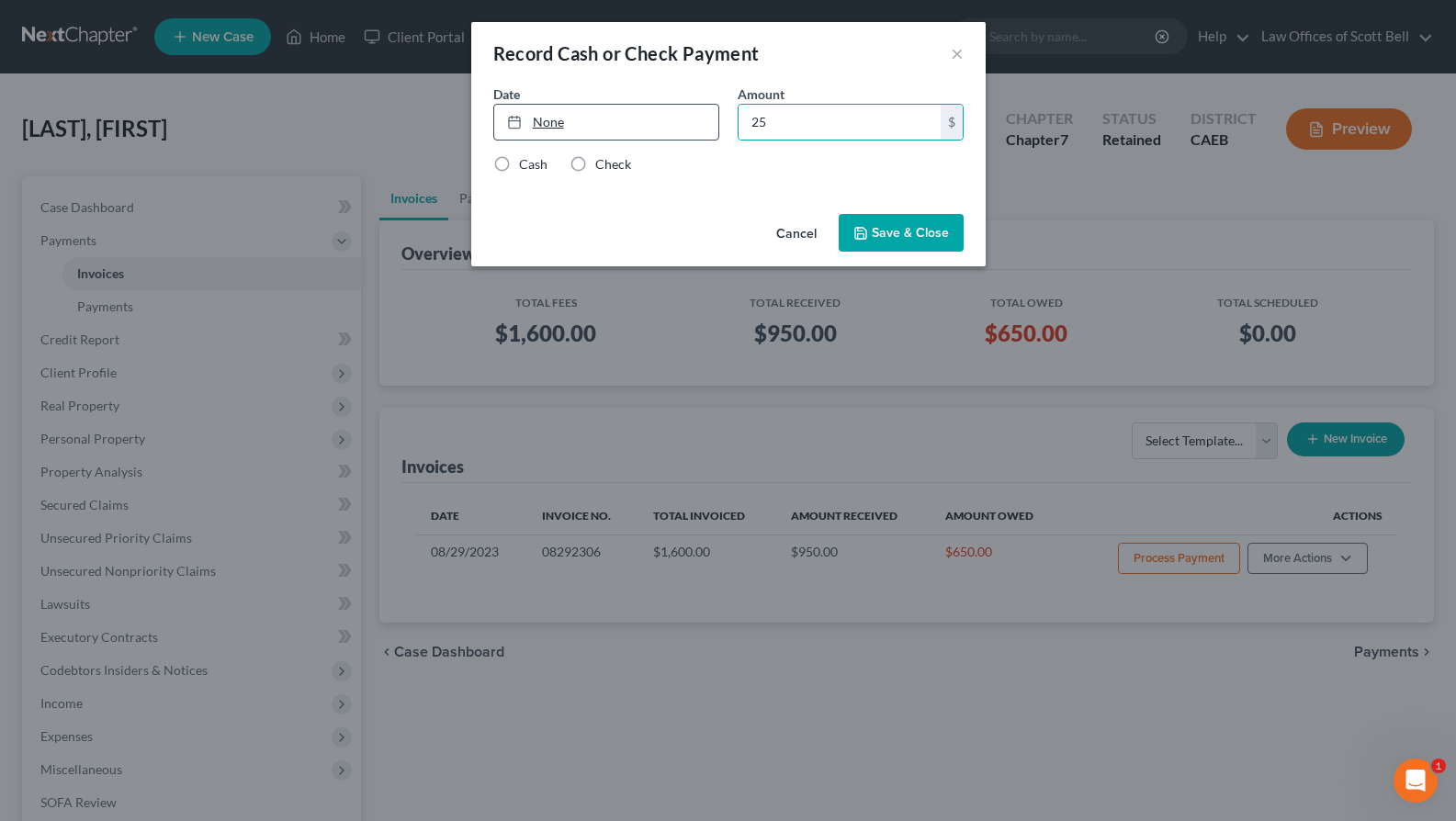click on "None" at bounding box center (606, 122) 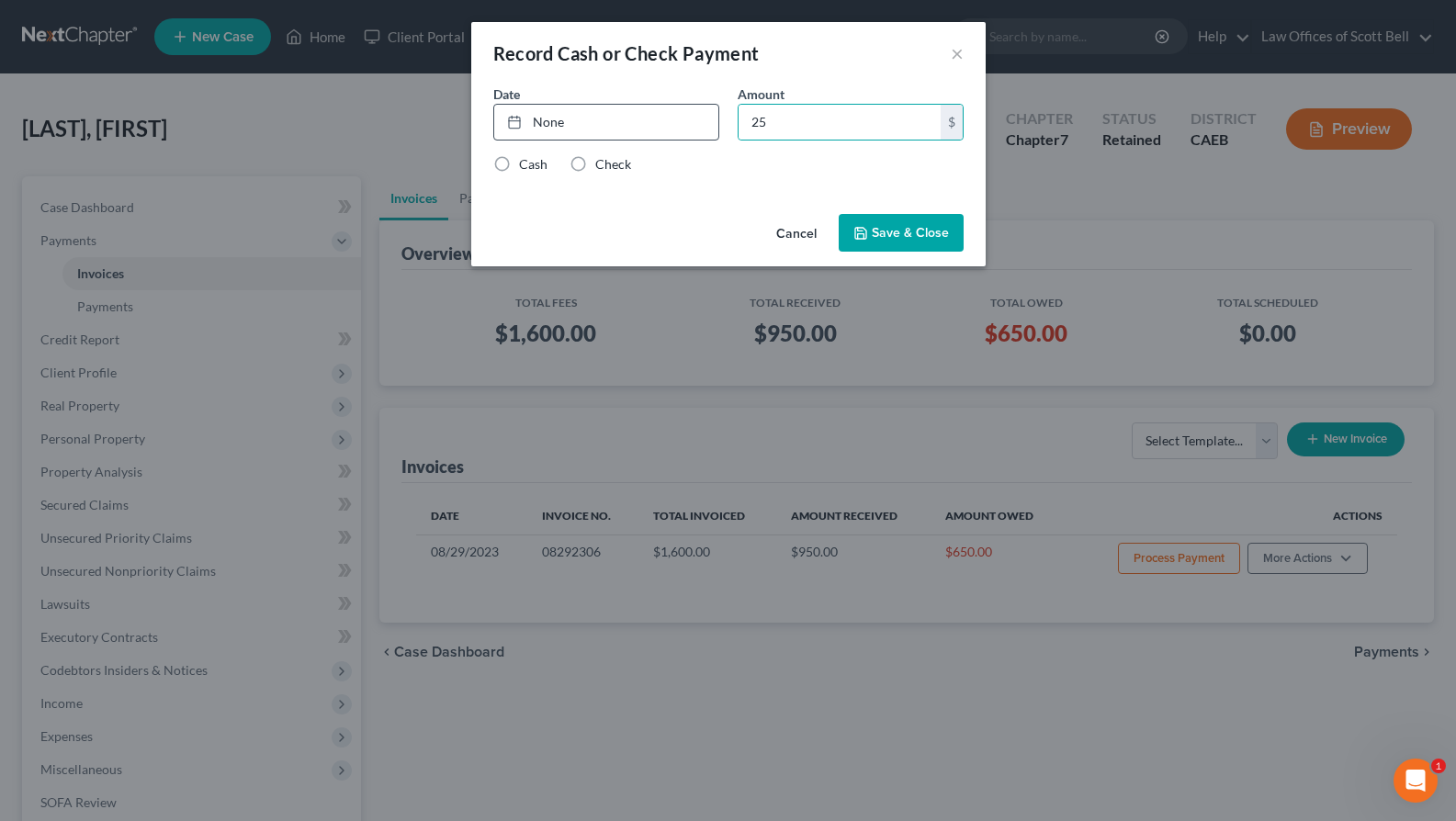 type on "8/5/2025" 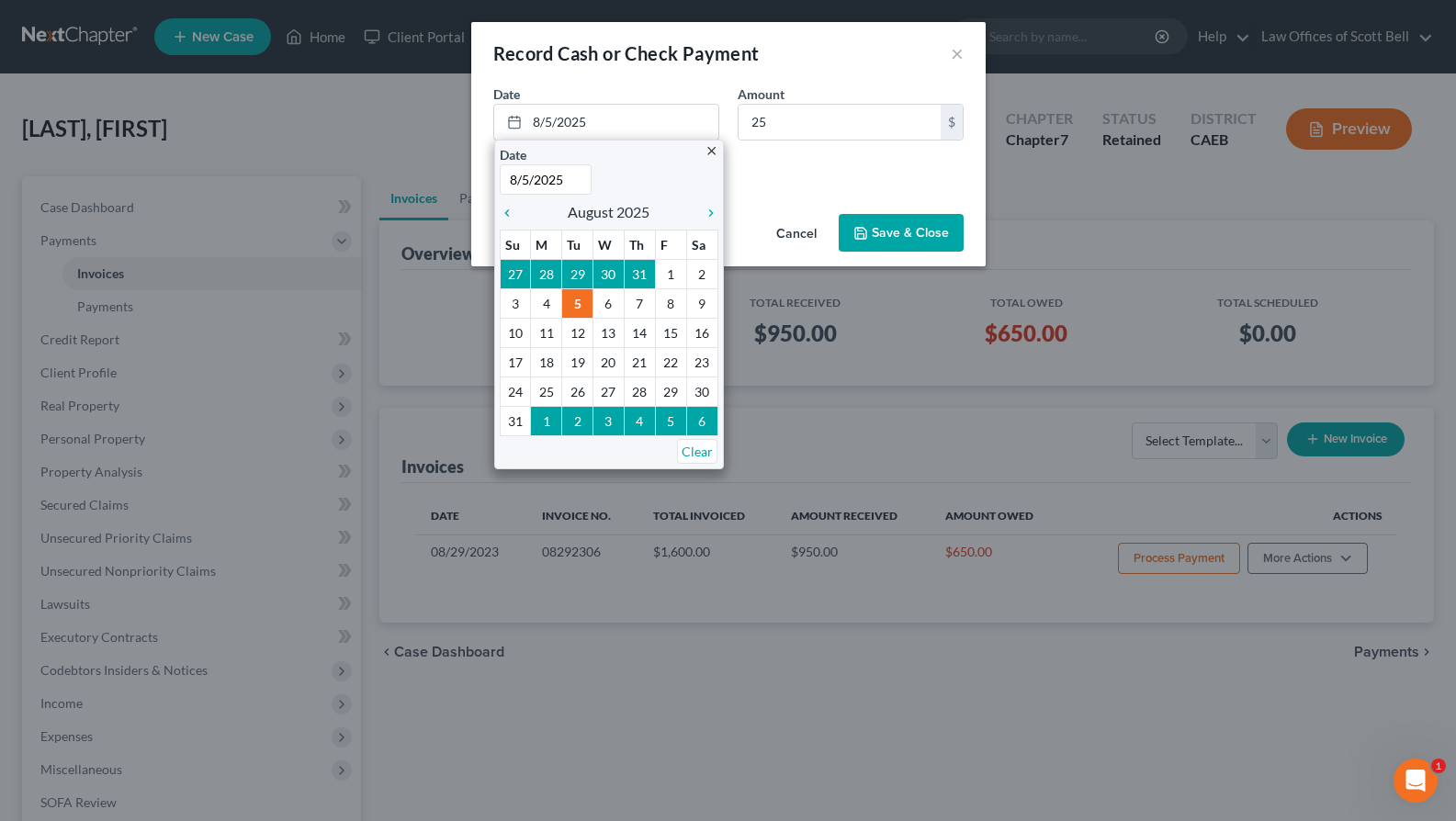 click on "Cash Check" at bounding box center (728, 164) 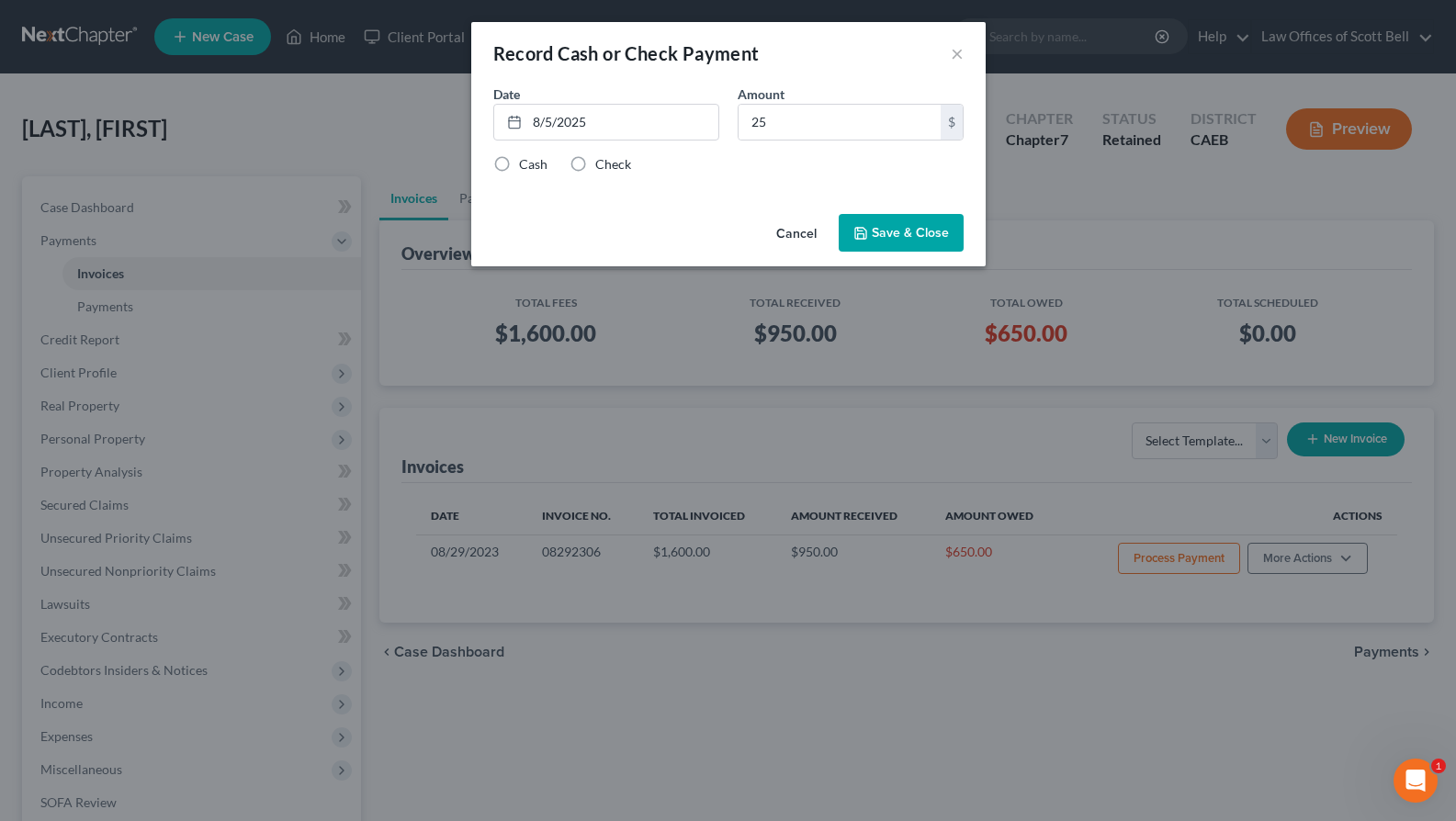 click on "Check" at bounding box center (613, 164) 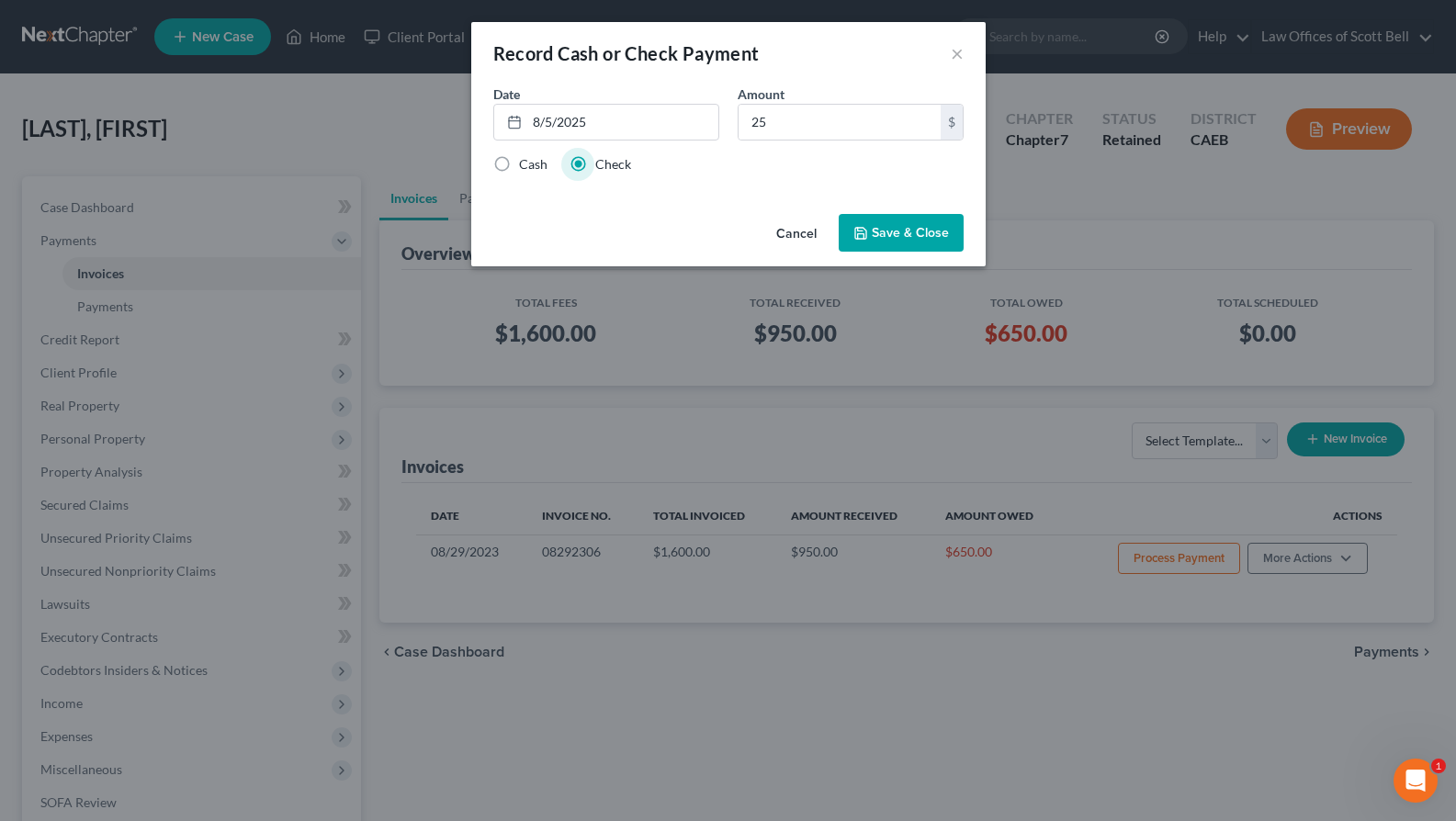 click on "Save & Close" at bounding box center (901, 233) 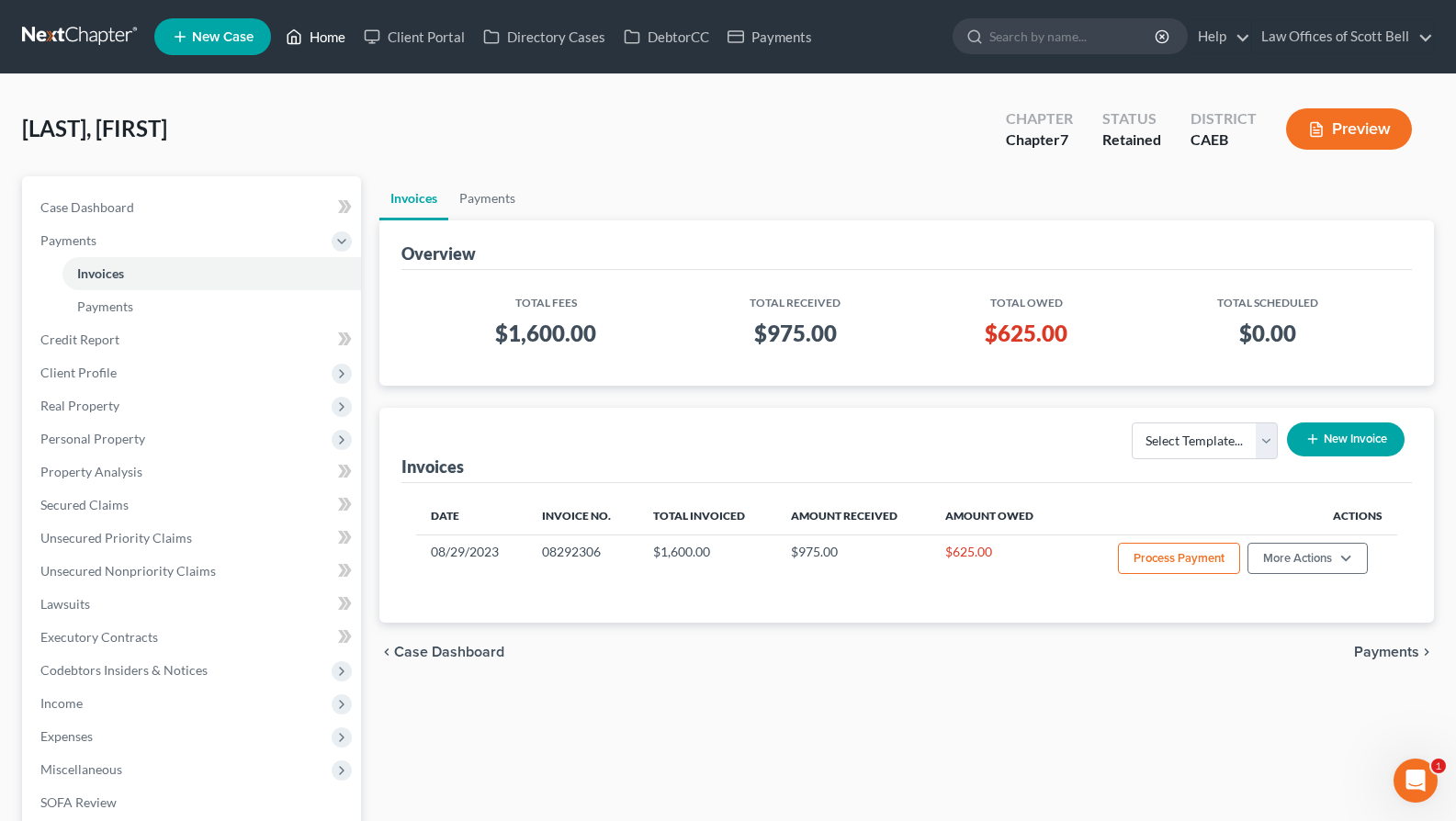 click on "Home" at bounding box center (315, 37) 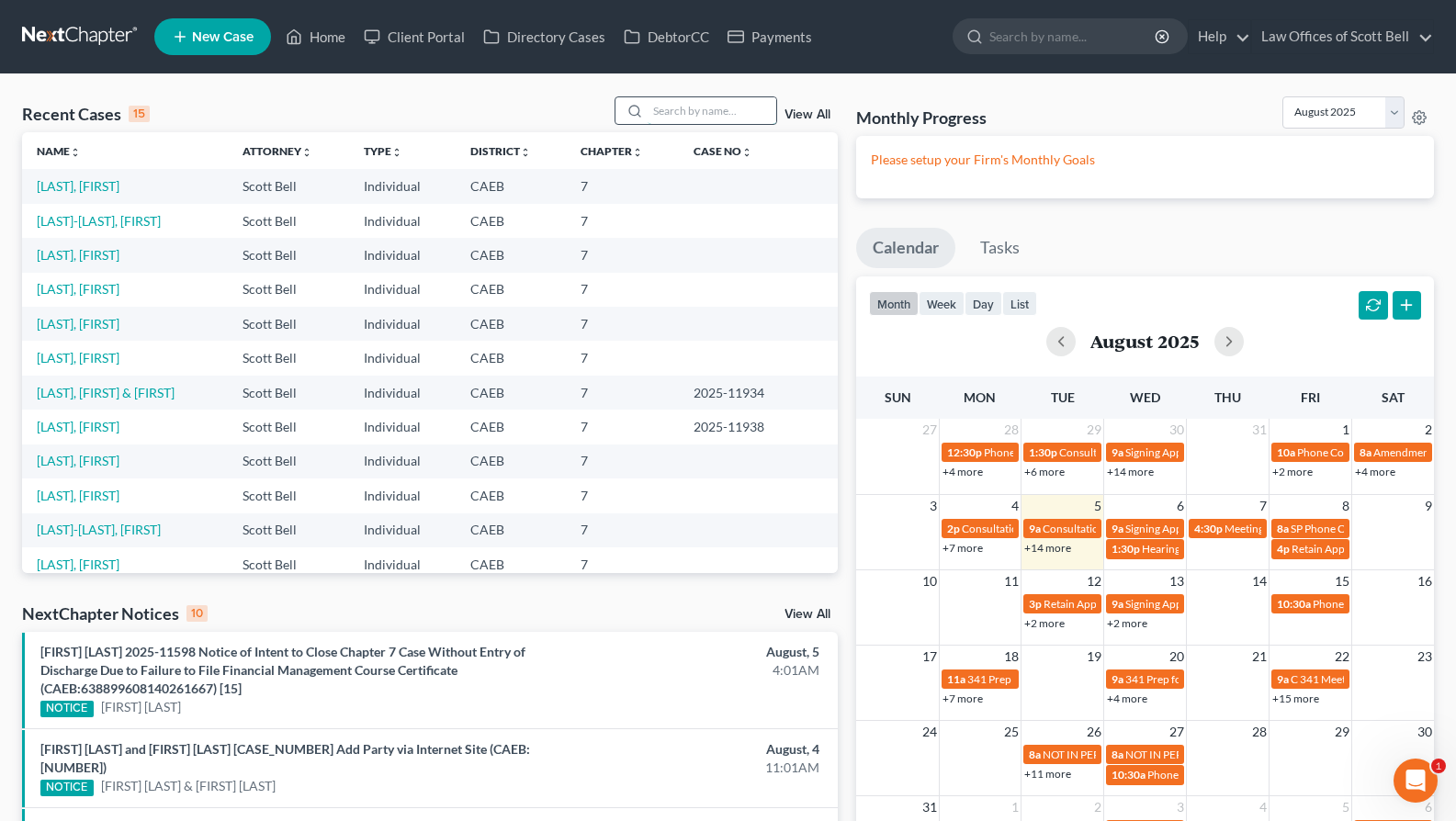 click at bounding box center [712, 110] 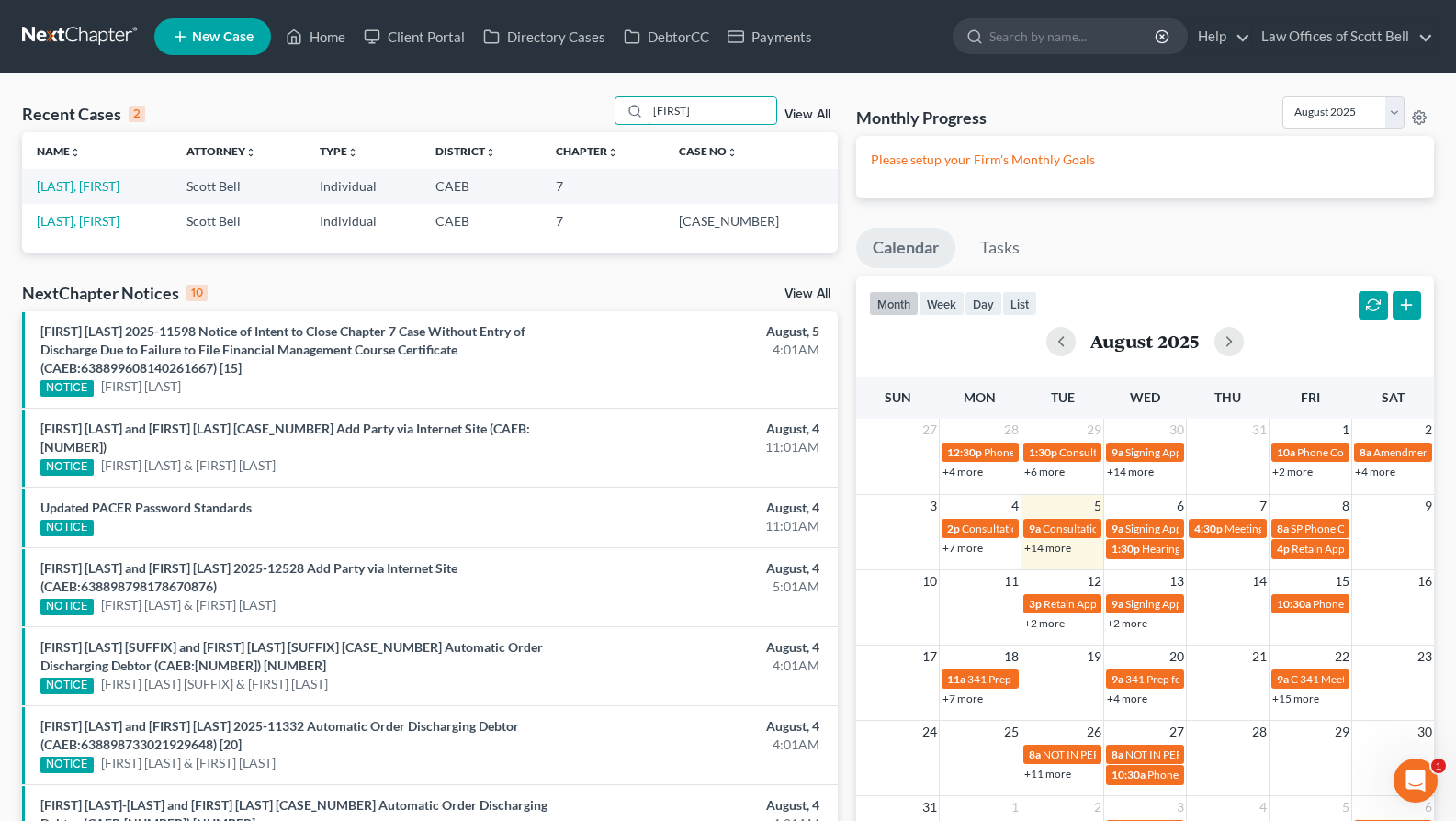 type on "[FIRST]" 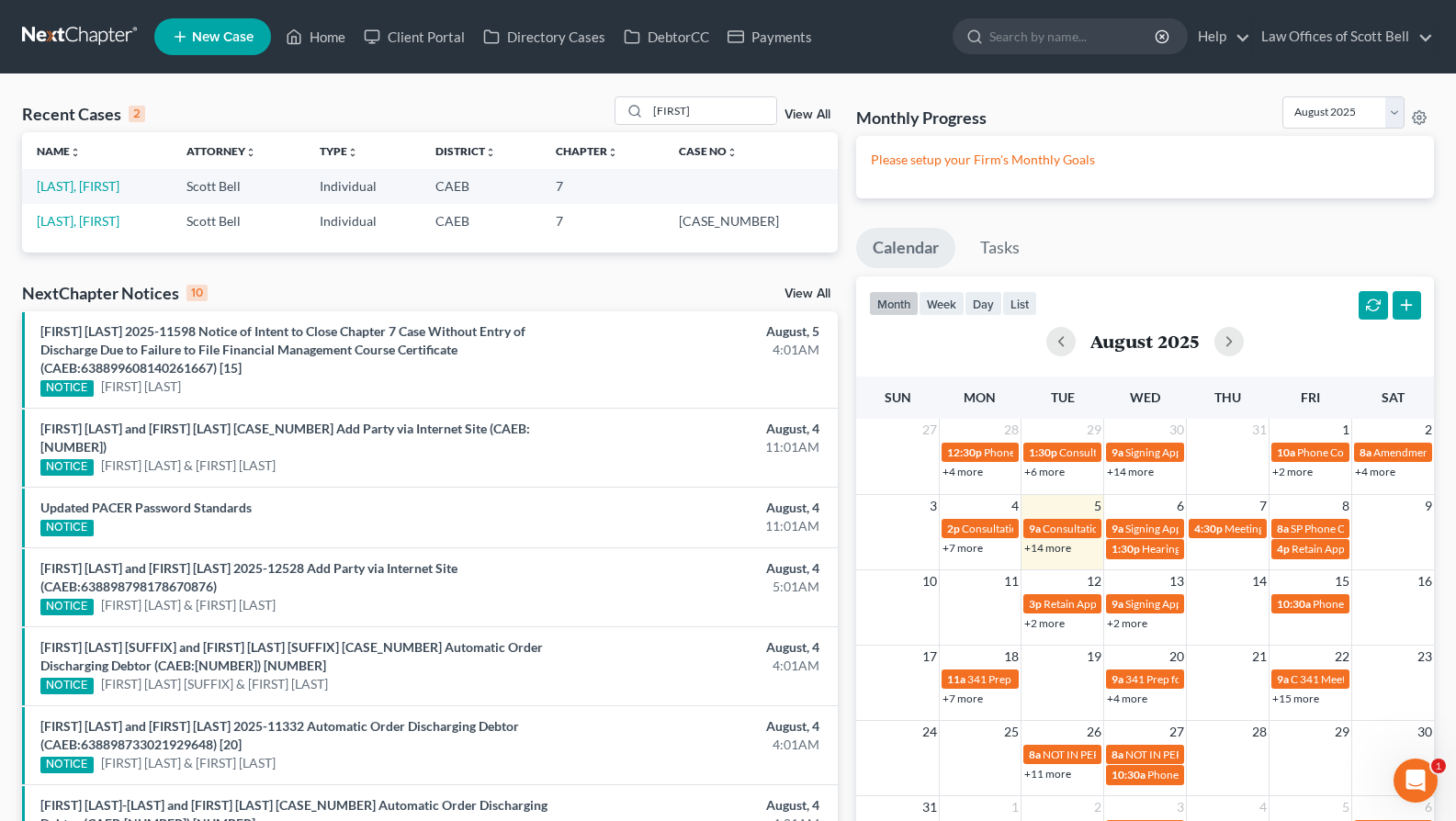 click on "New Case" at bounding box center (222, 37) 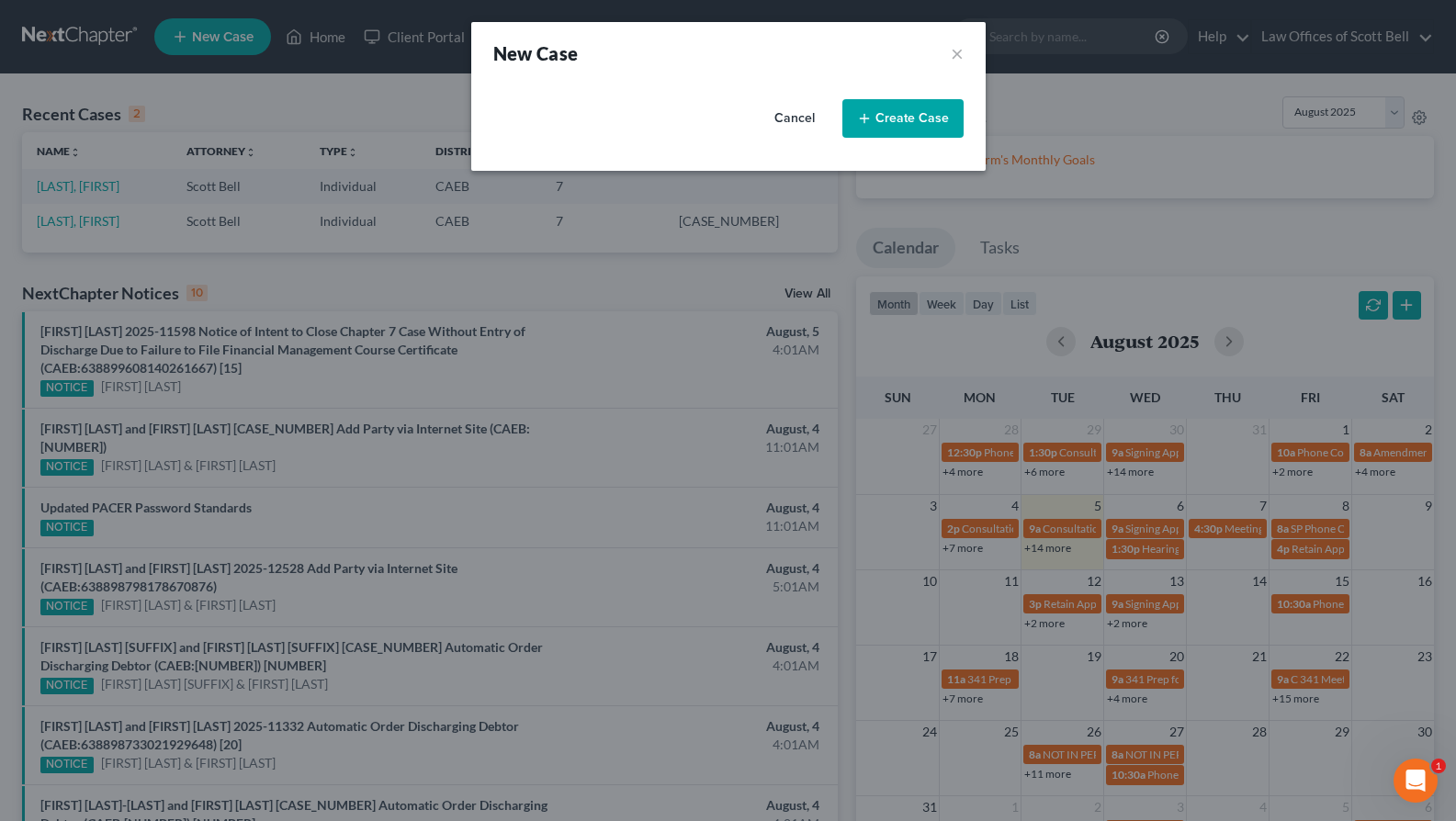 select on "8" 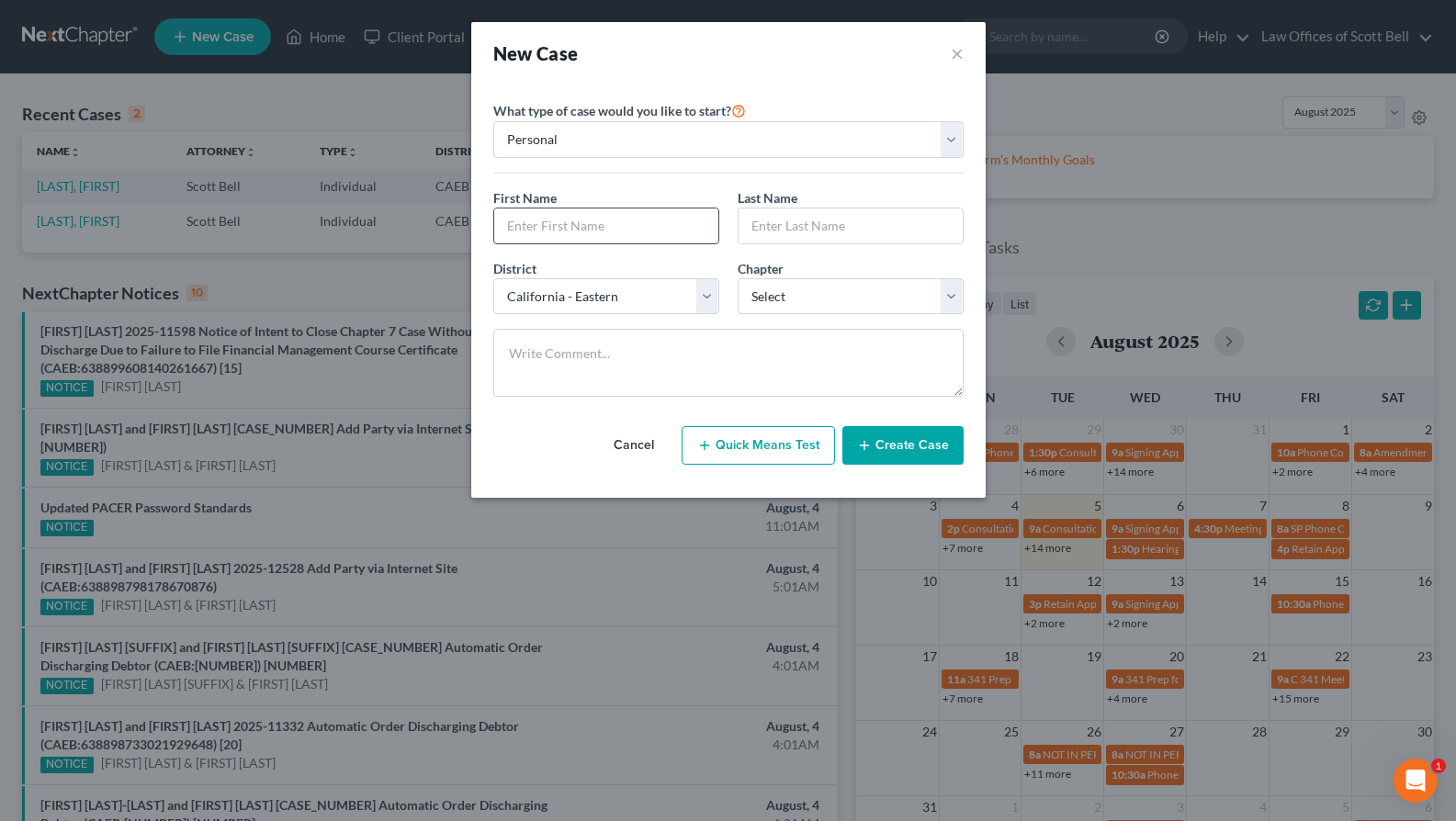 click at bounding box center [606, 226] 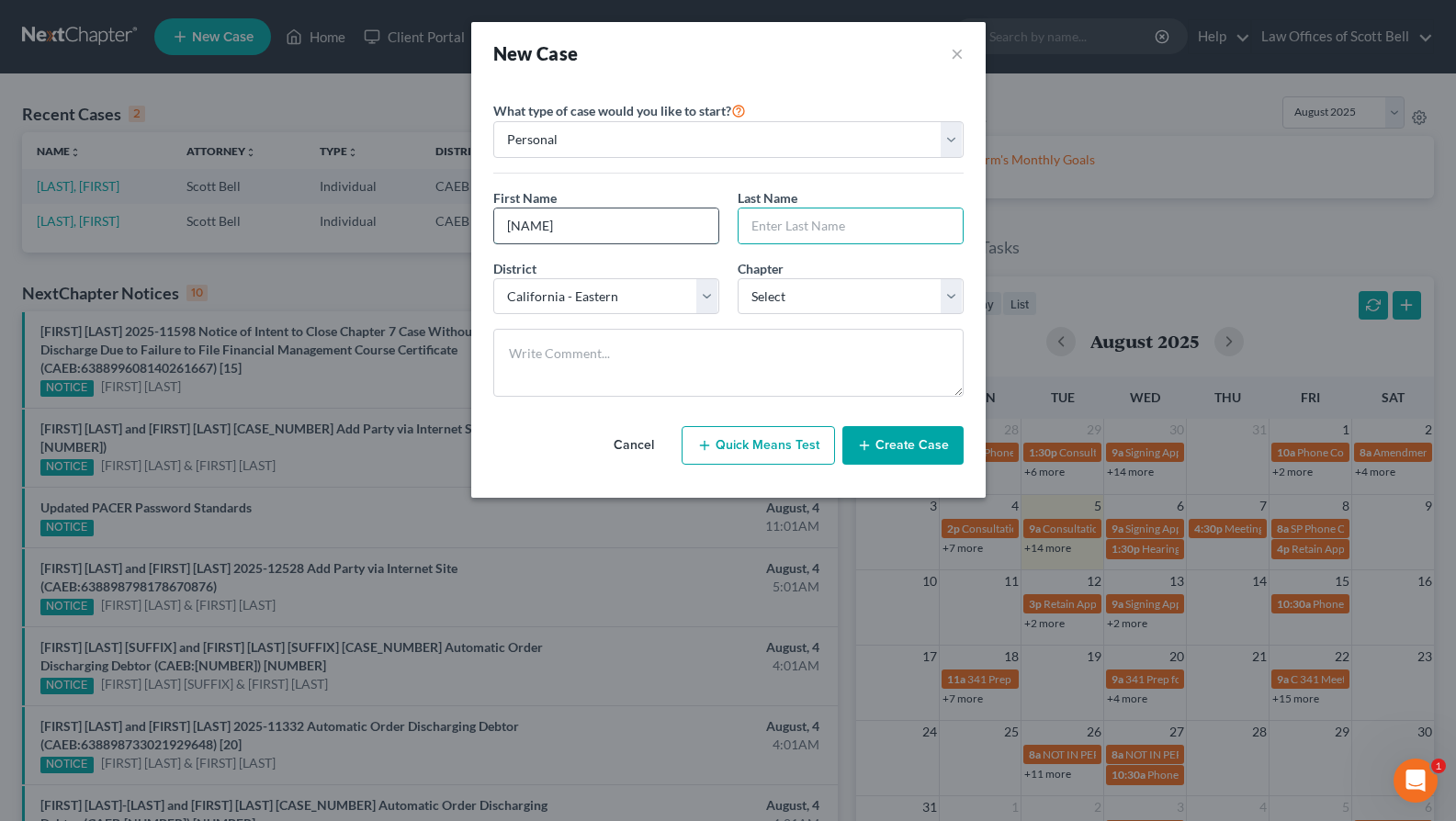 click on "[NAME]" at bounding box center (606, 226) 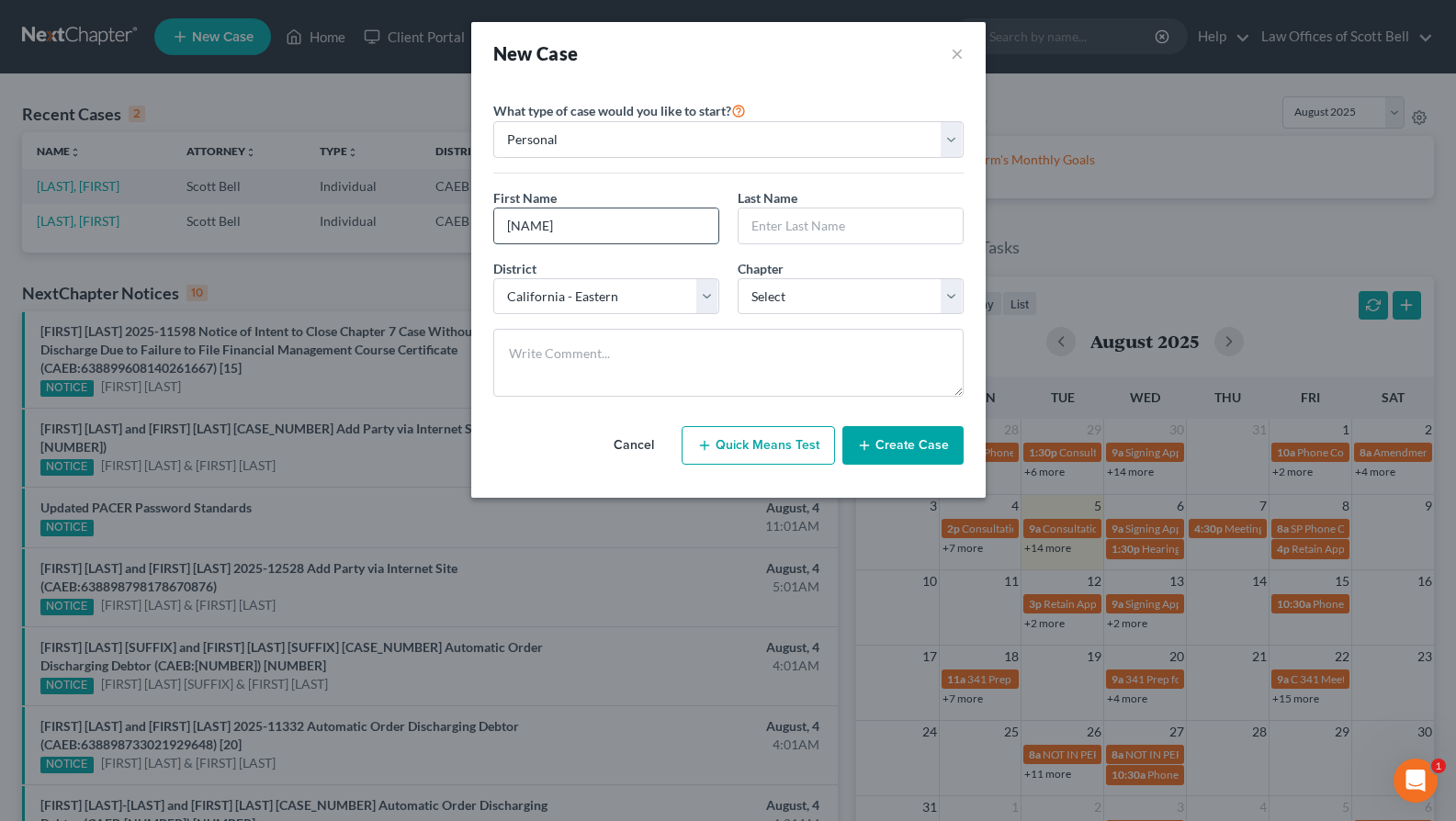 click on "[NAME]" at bounding box center (606, 226) 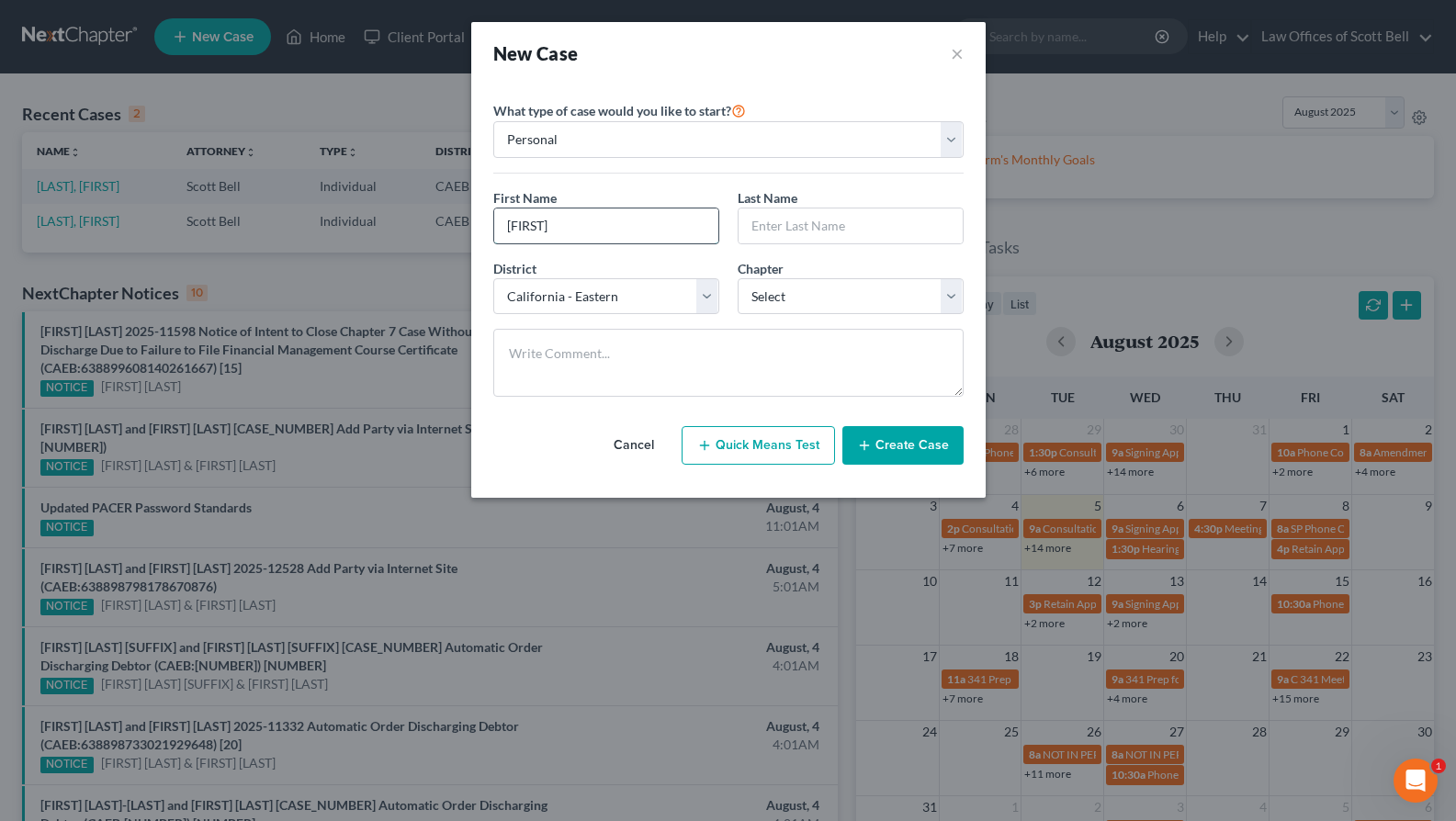 type on "[FIRST]" 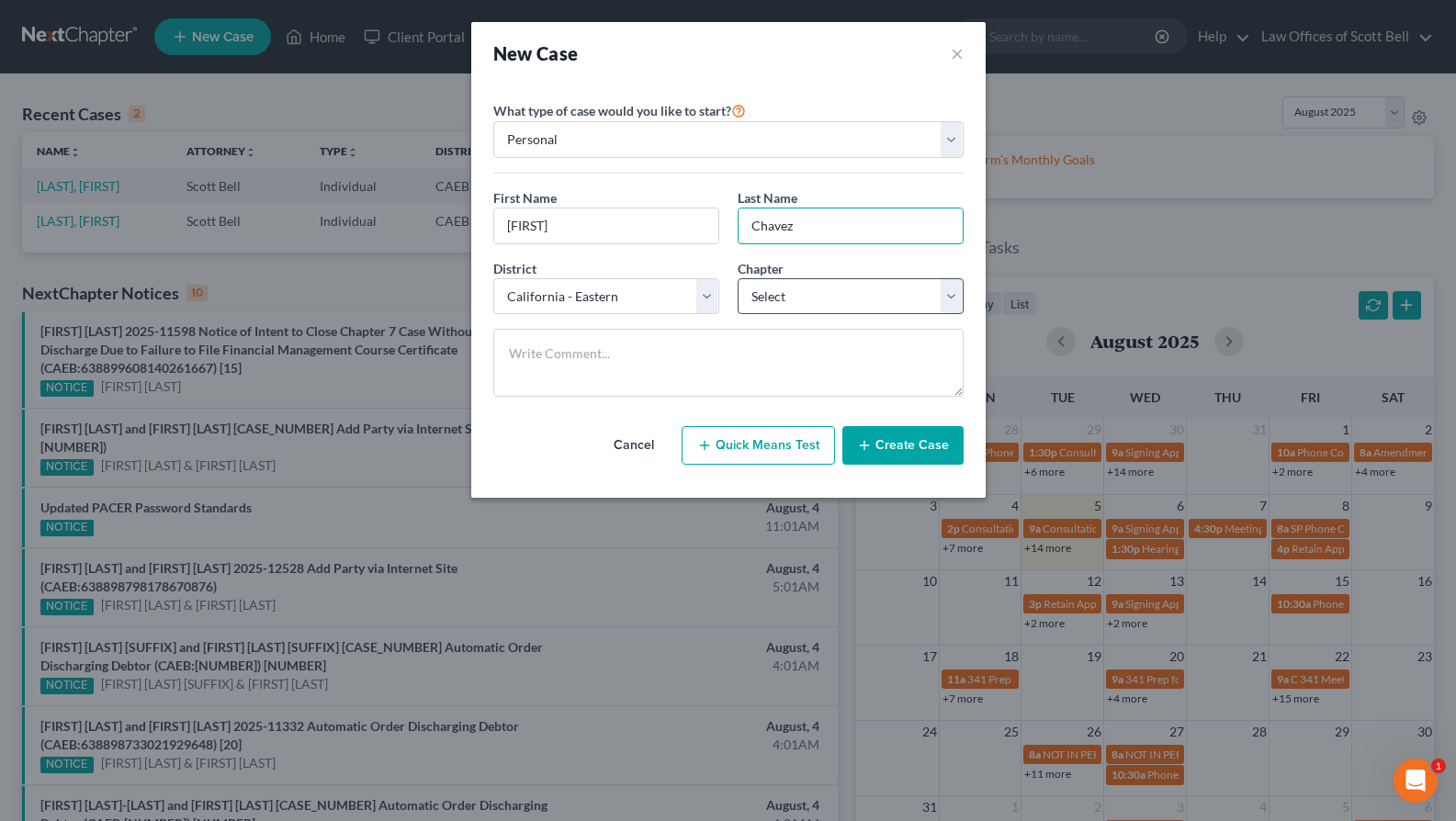 type on "Chavez" 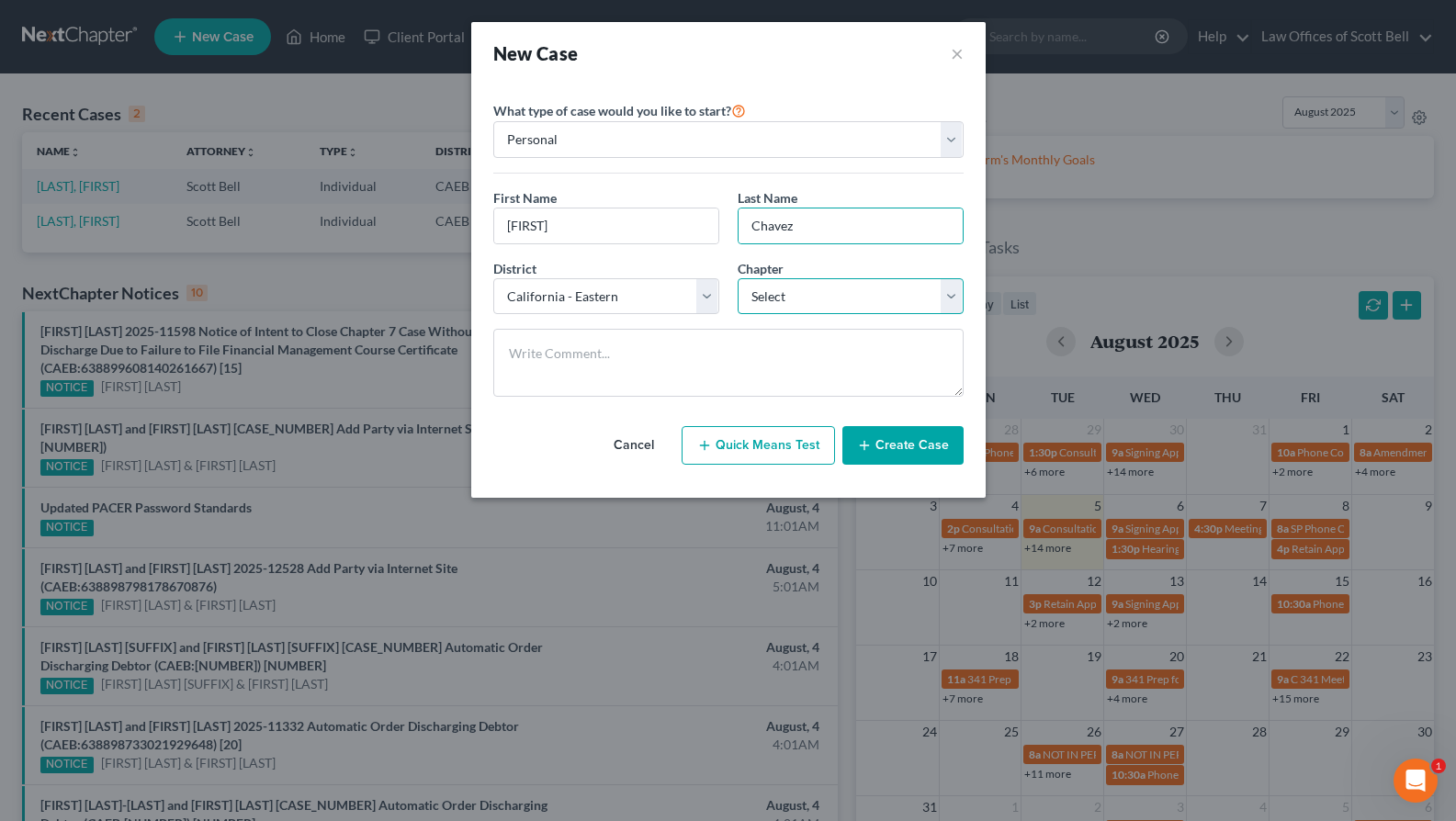 click on "Select 7 11 12 13" at bounding box center [851, 297] 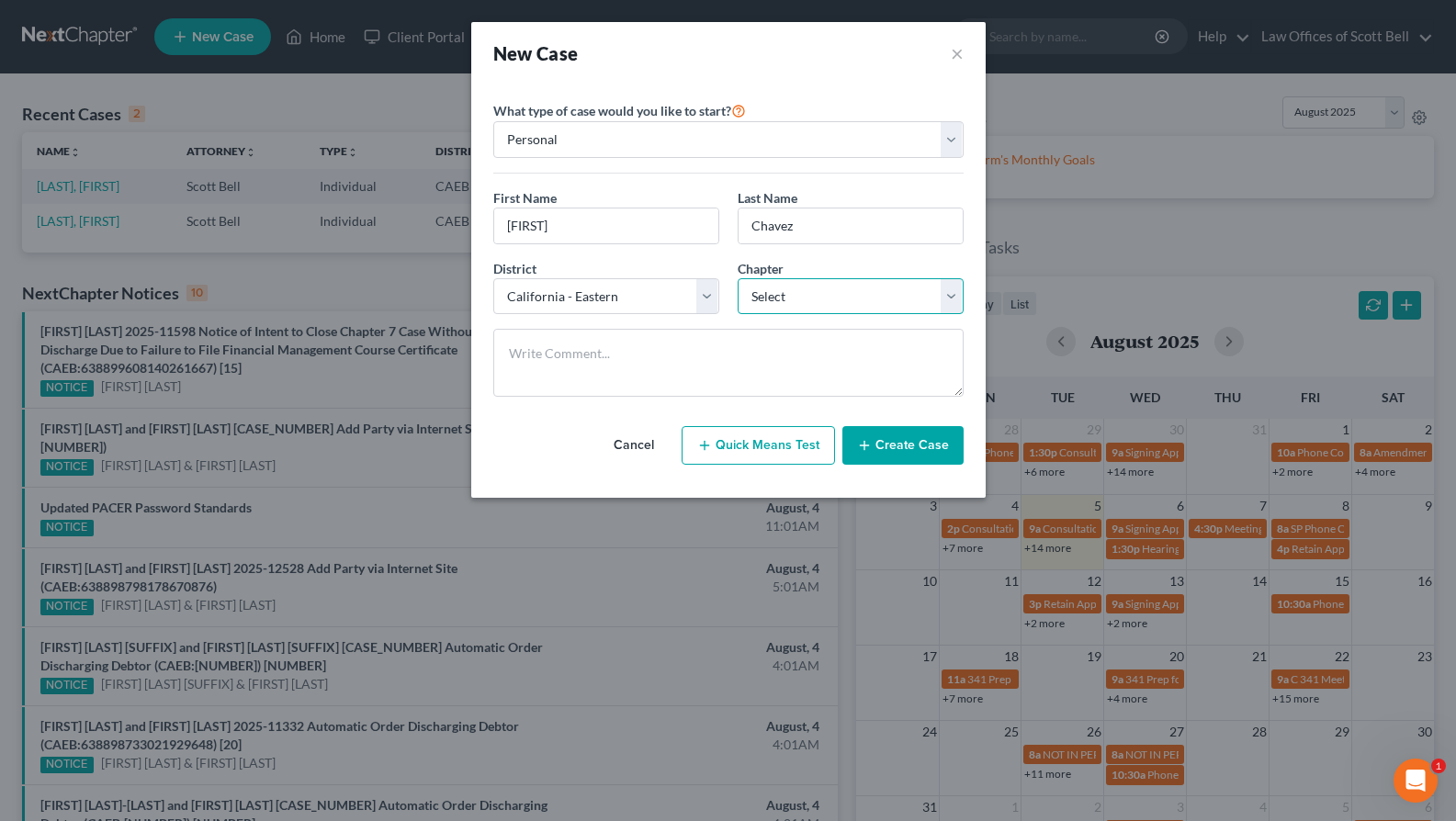 select on "0" 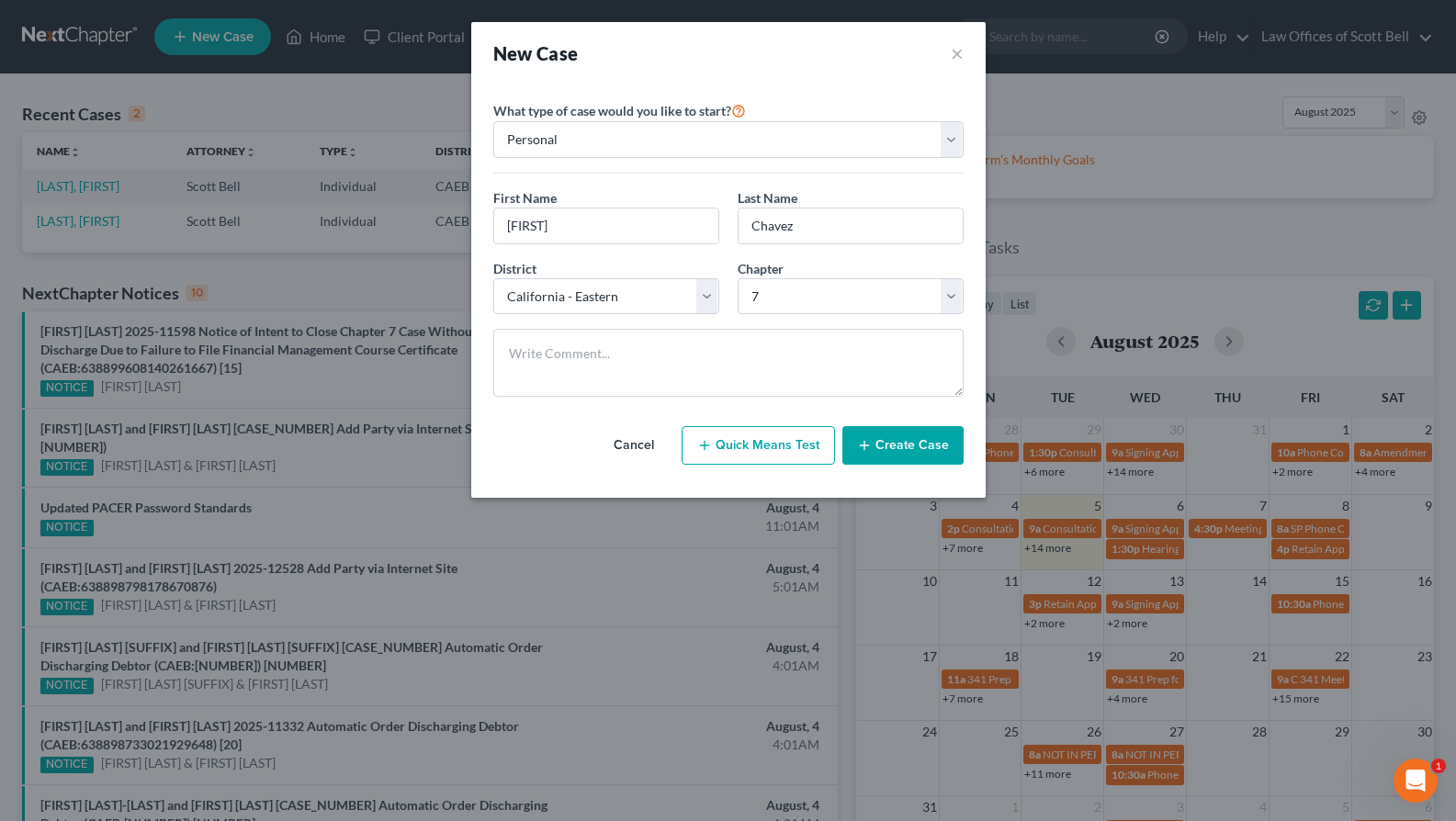 click on "Create Case" at bounding box center (903, 445) 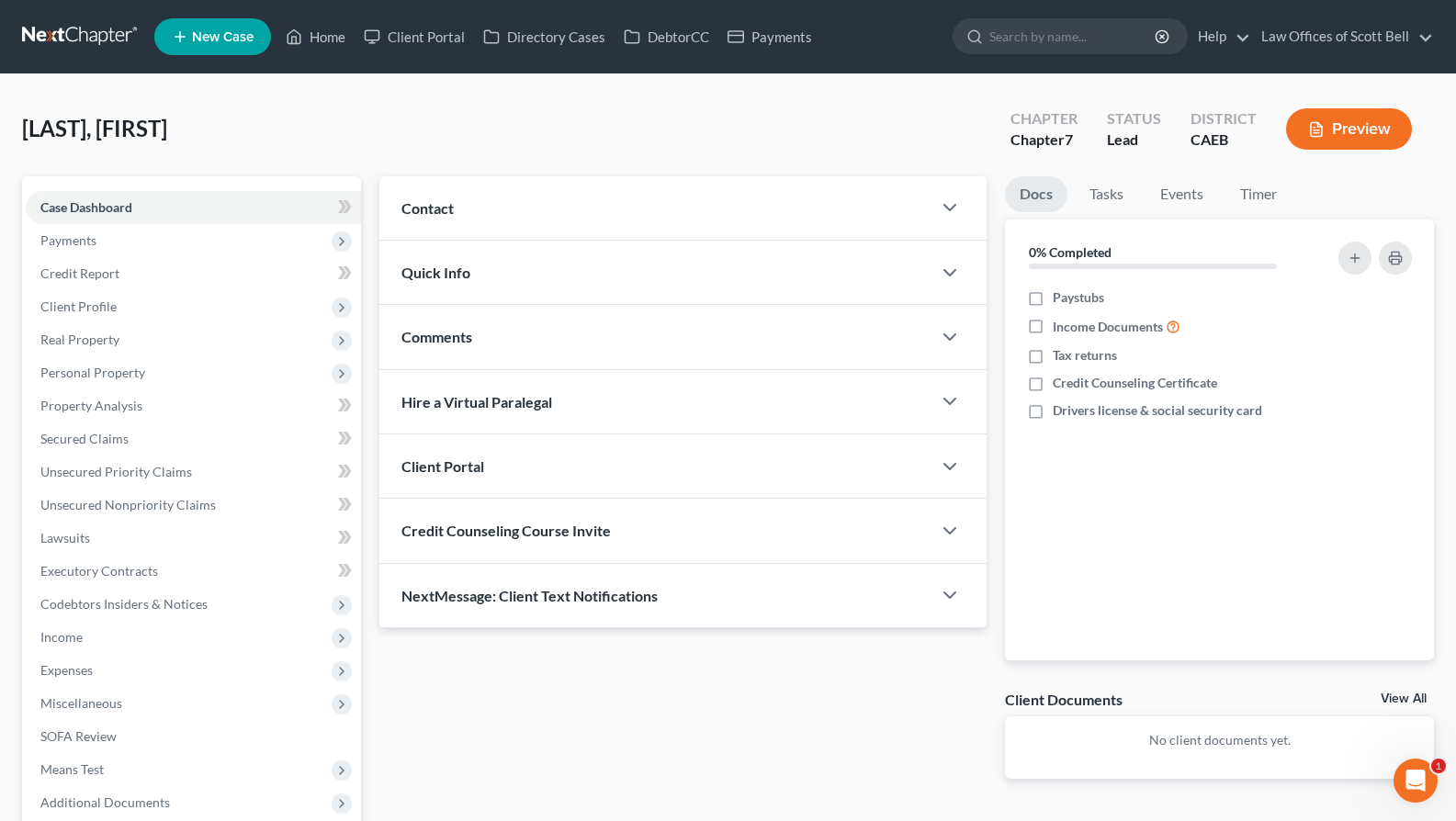click on "Contact" at bounding box center [655, 208] 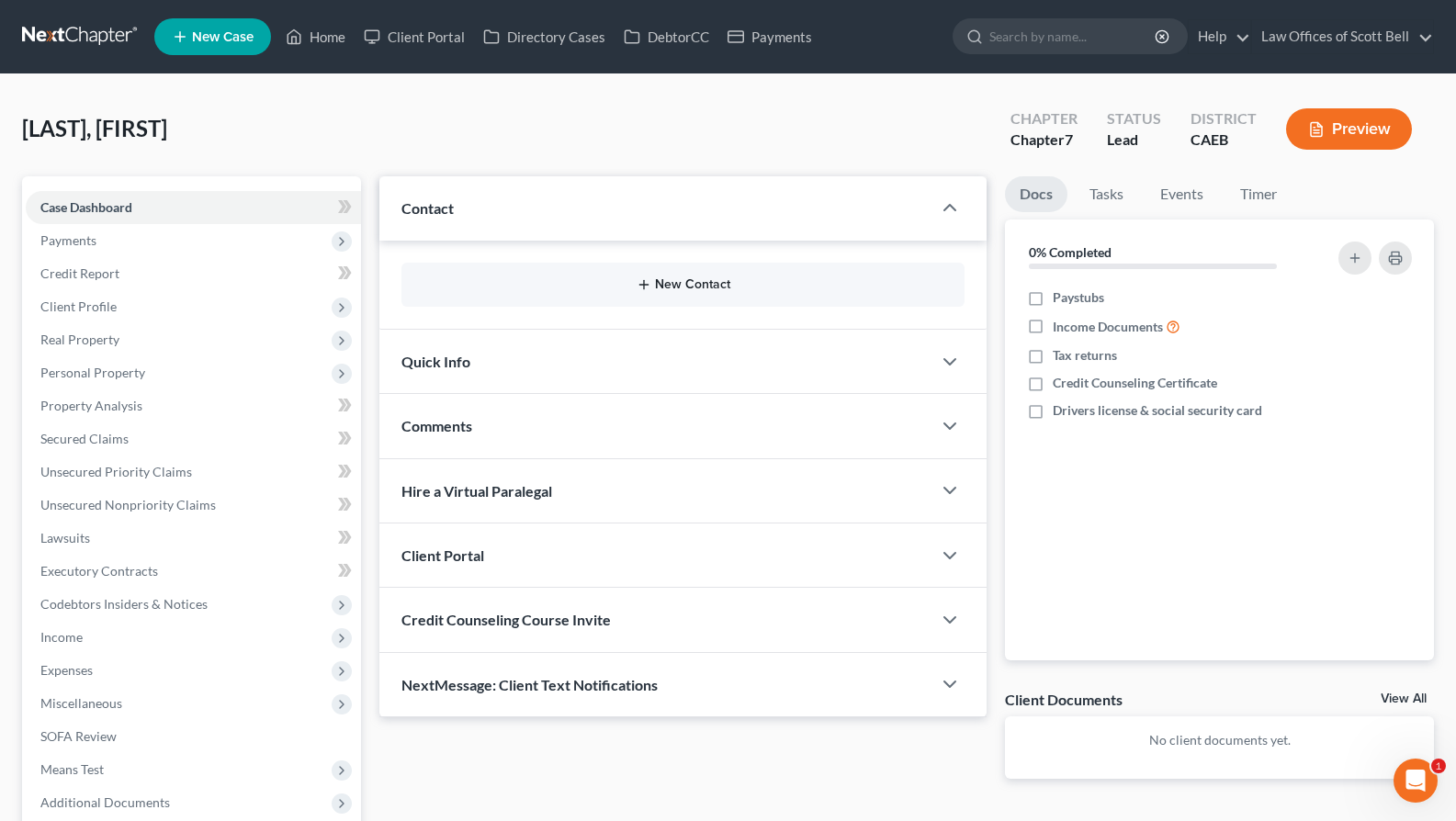 click on "New Contact" at bounding box center (683, 285) 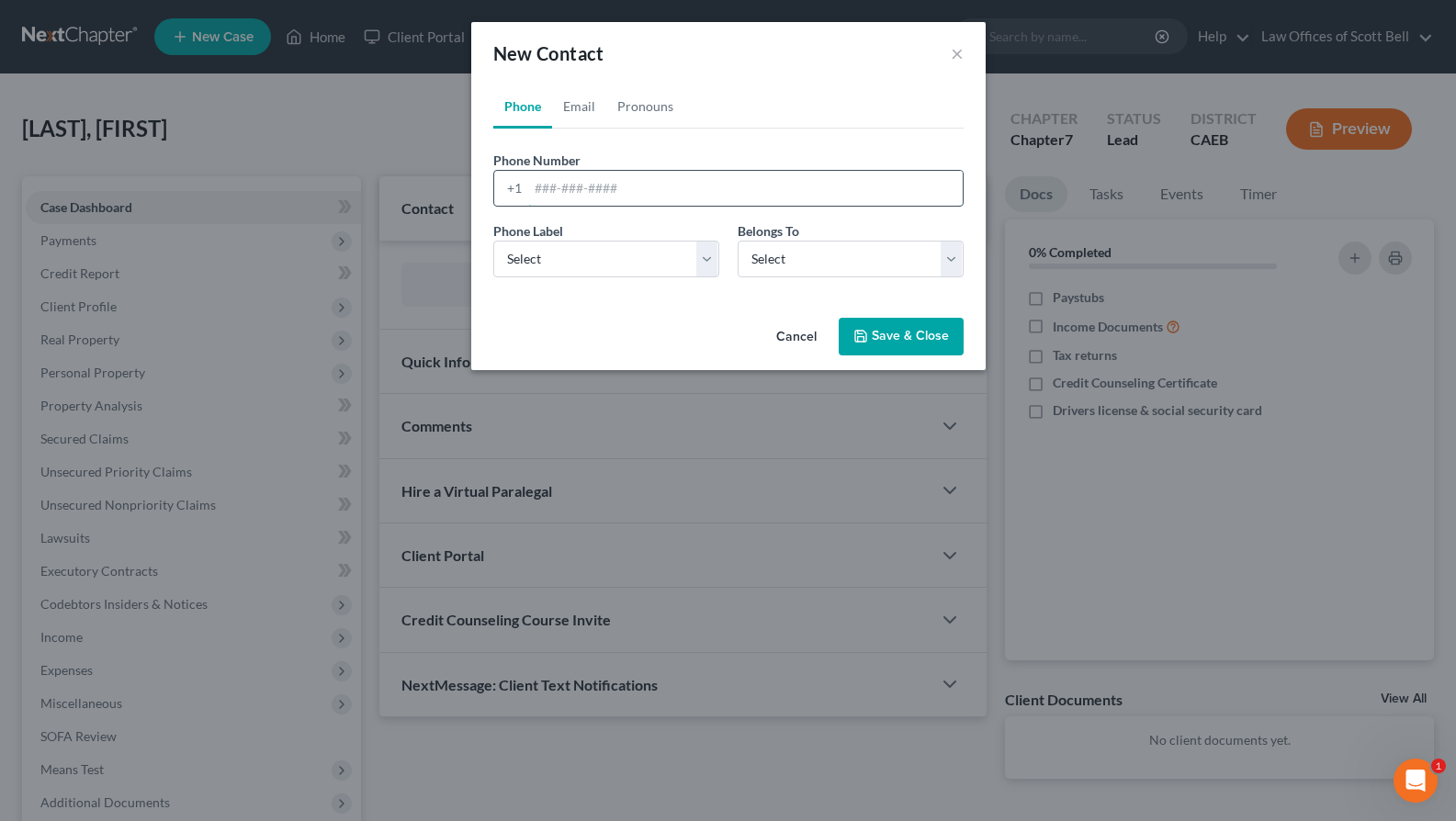 click at bounding box center (745, 188) 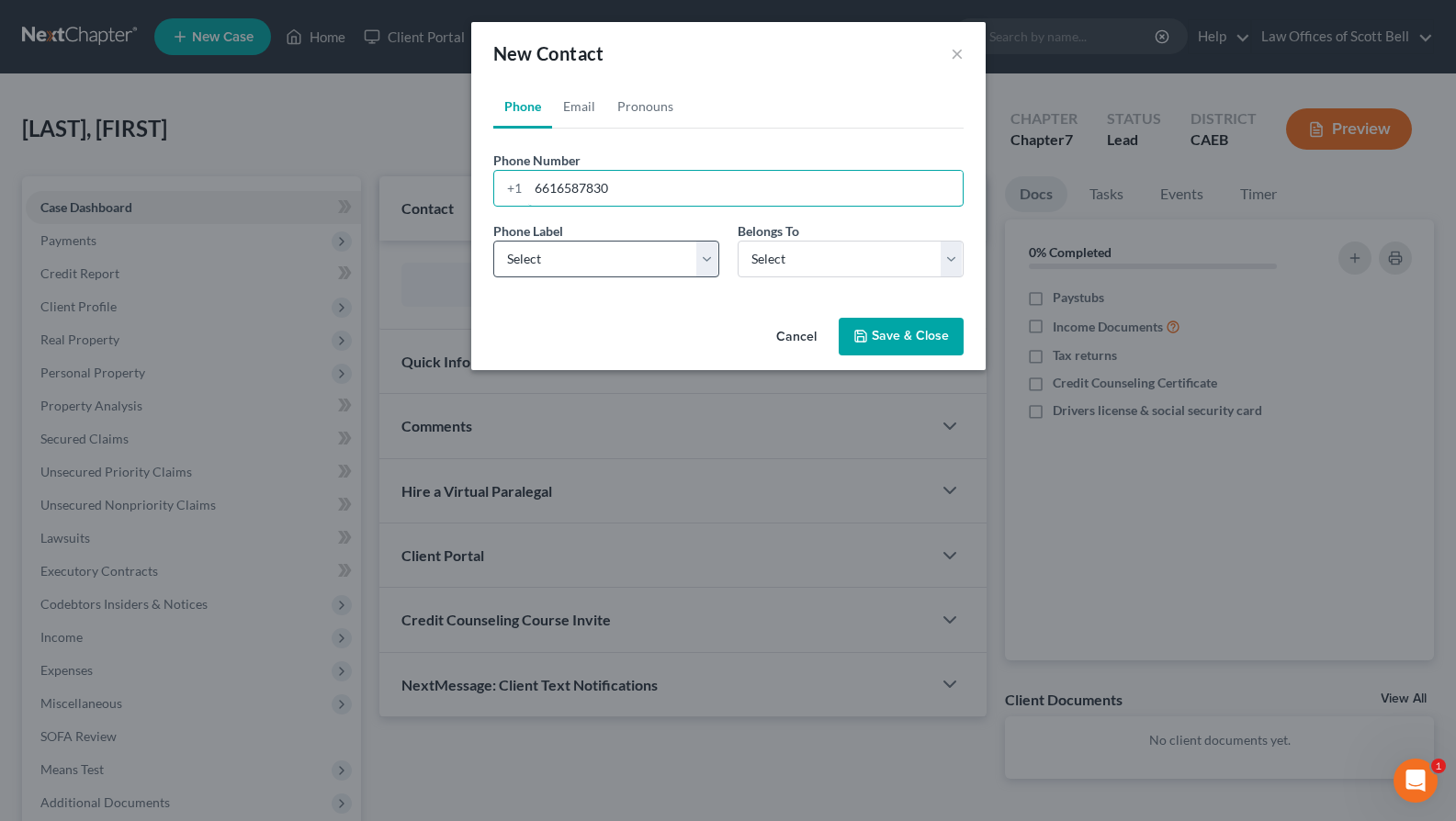 type on "6616587830" 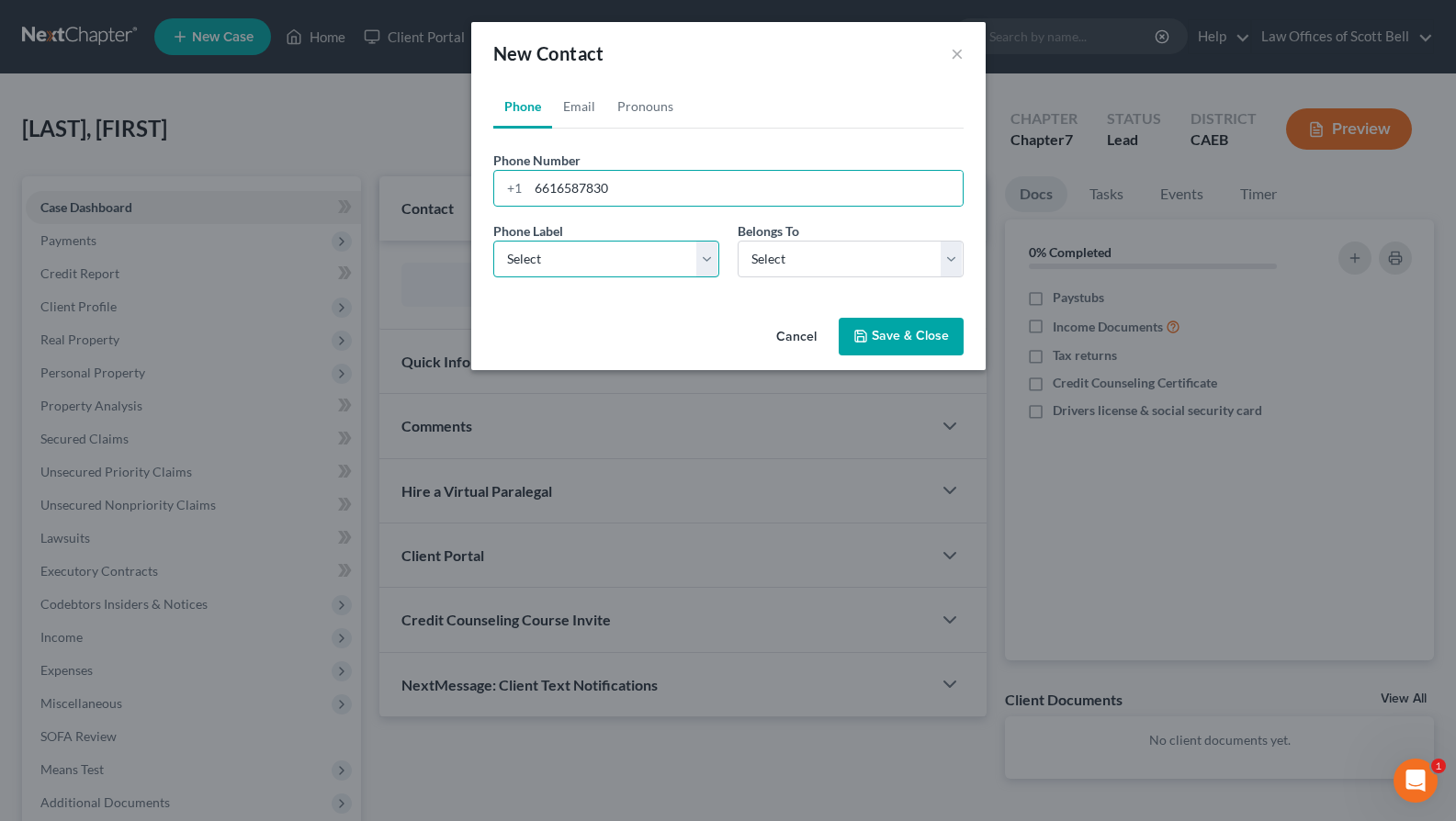 click on "Select Mobile Home Work Other" at bounding box center [606, 259] 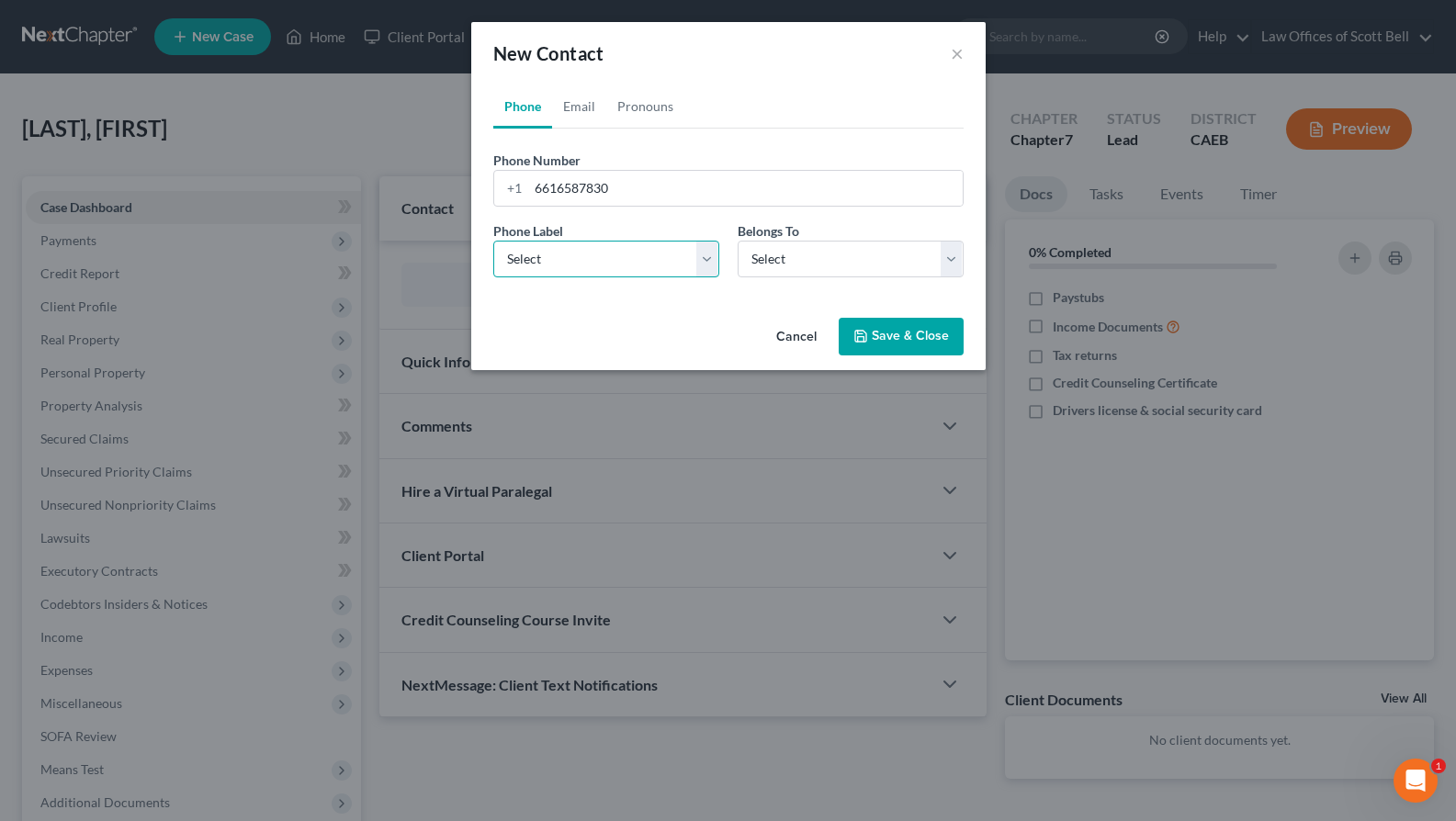 select on "0" 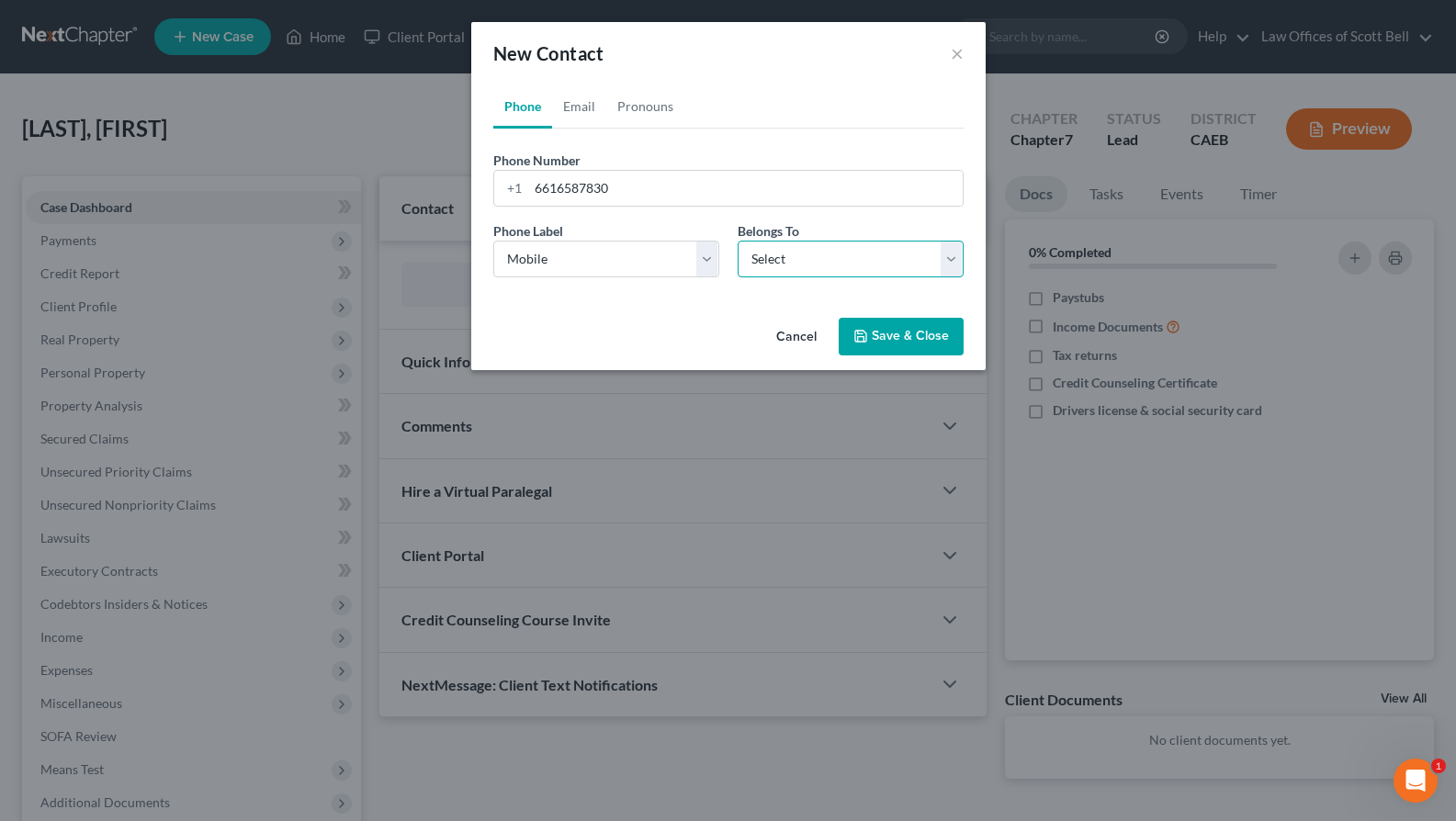 click on "Select Client Other" at bounding box center [851, 259] 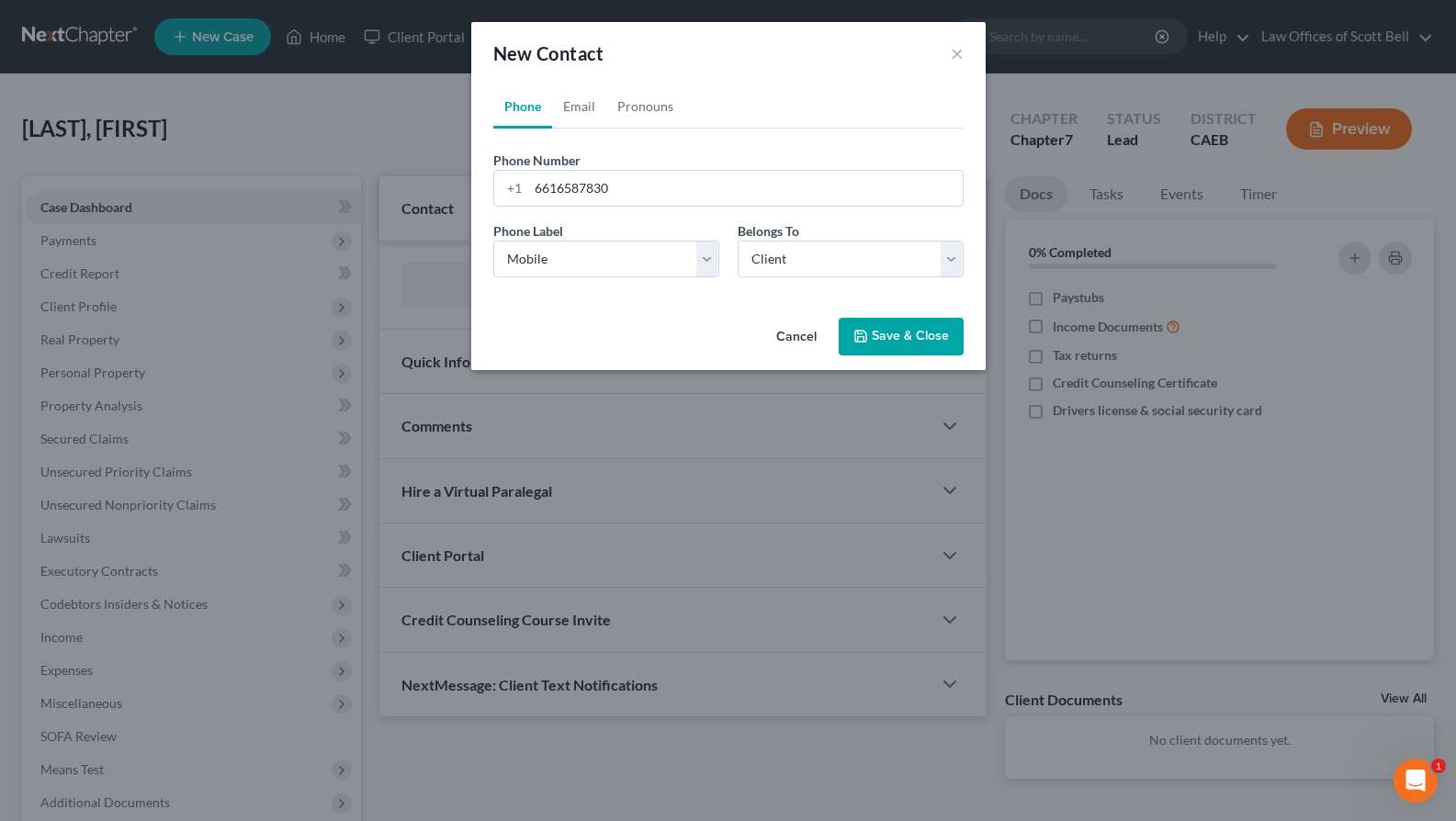 click on "Save & Close" at bounding box center [901, 337] 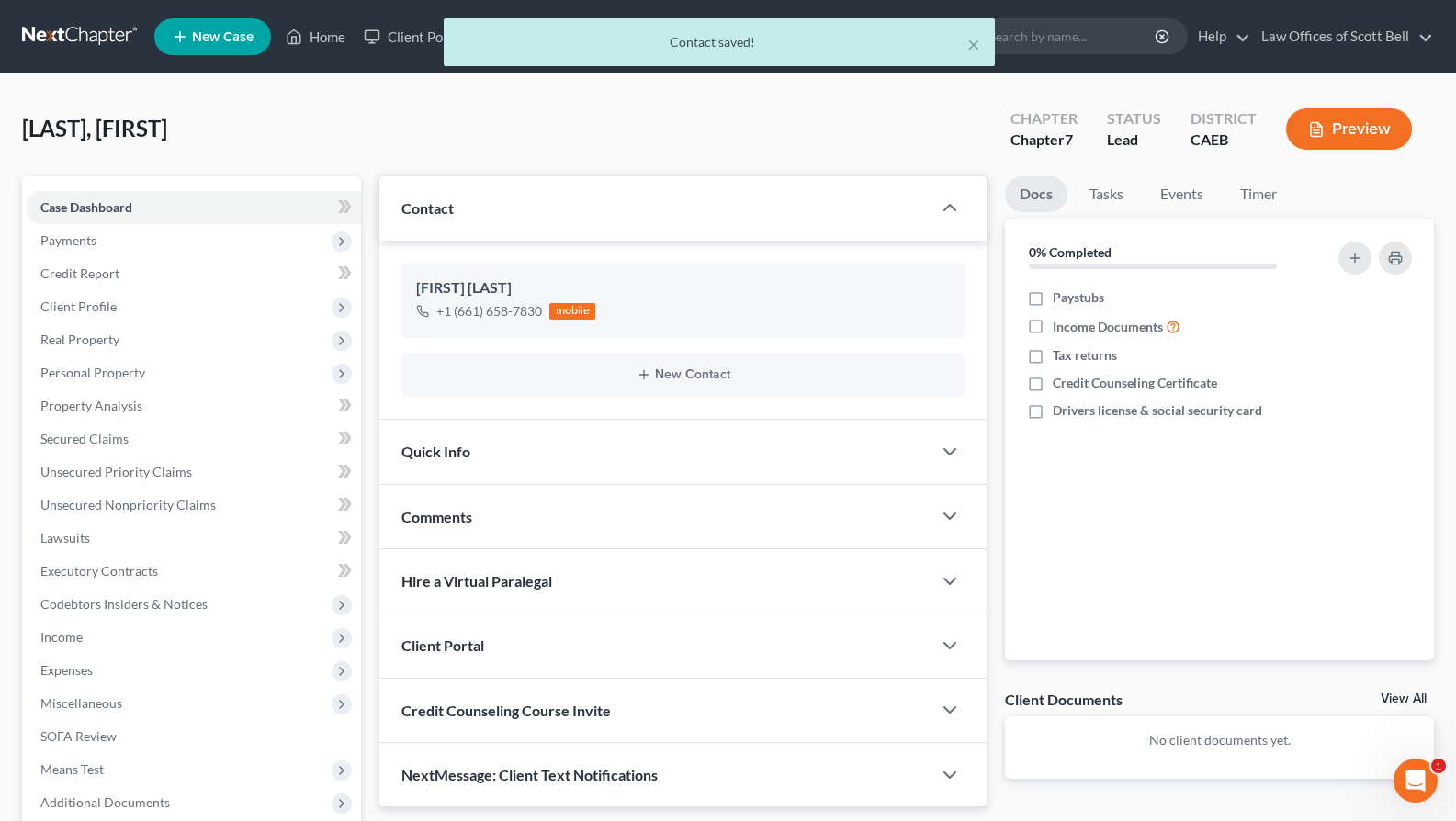 click on "Quick Info" at bounding box center [655, 451] 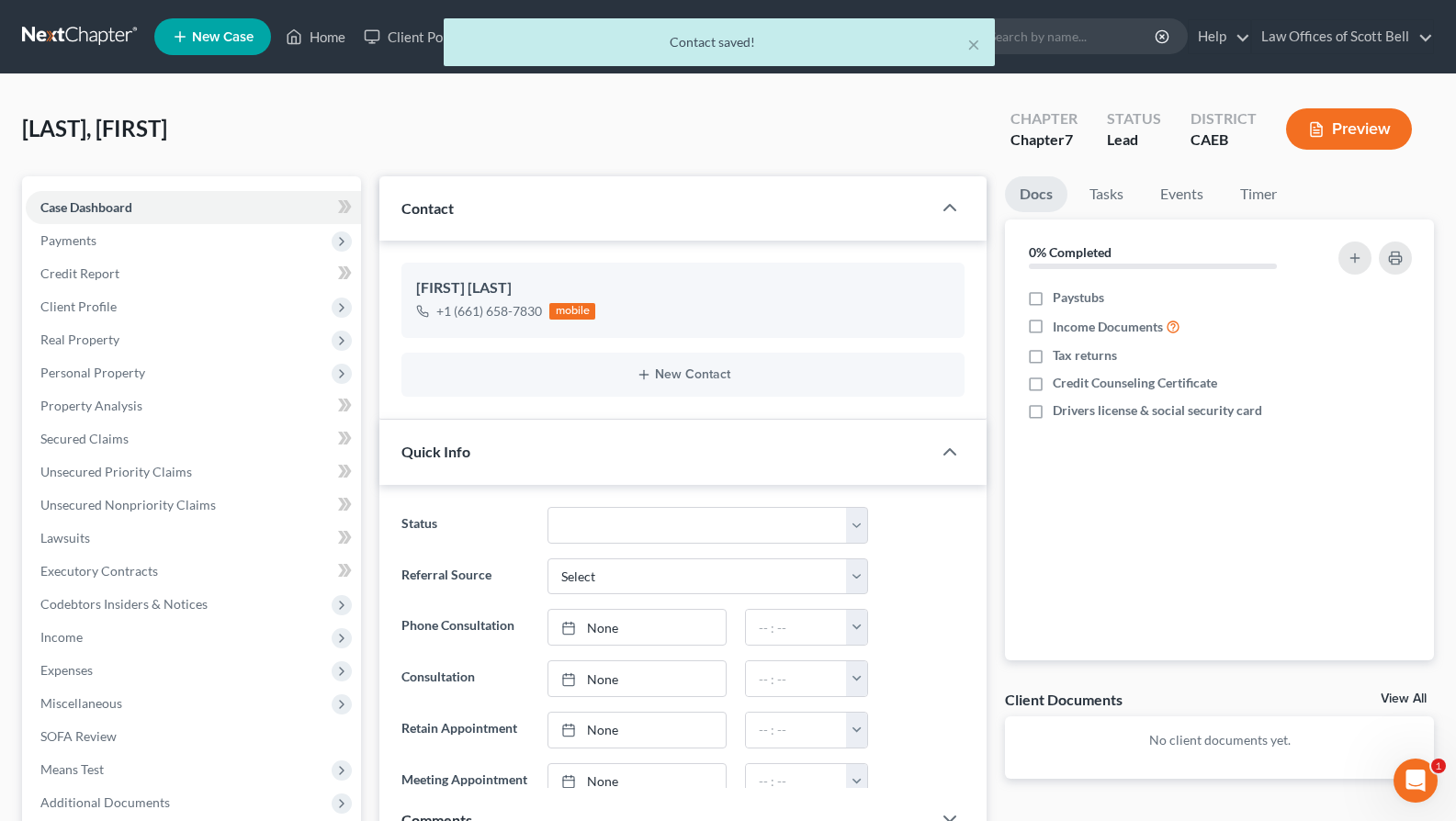 scroll, scrollTop: 2, scrollLeft: 0, axis: vertical 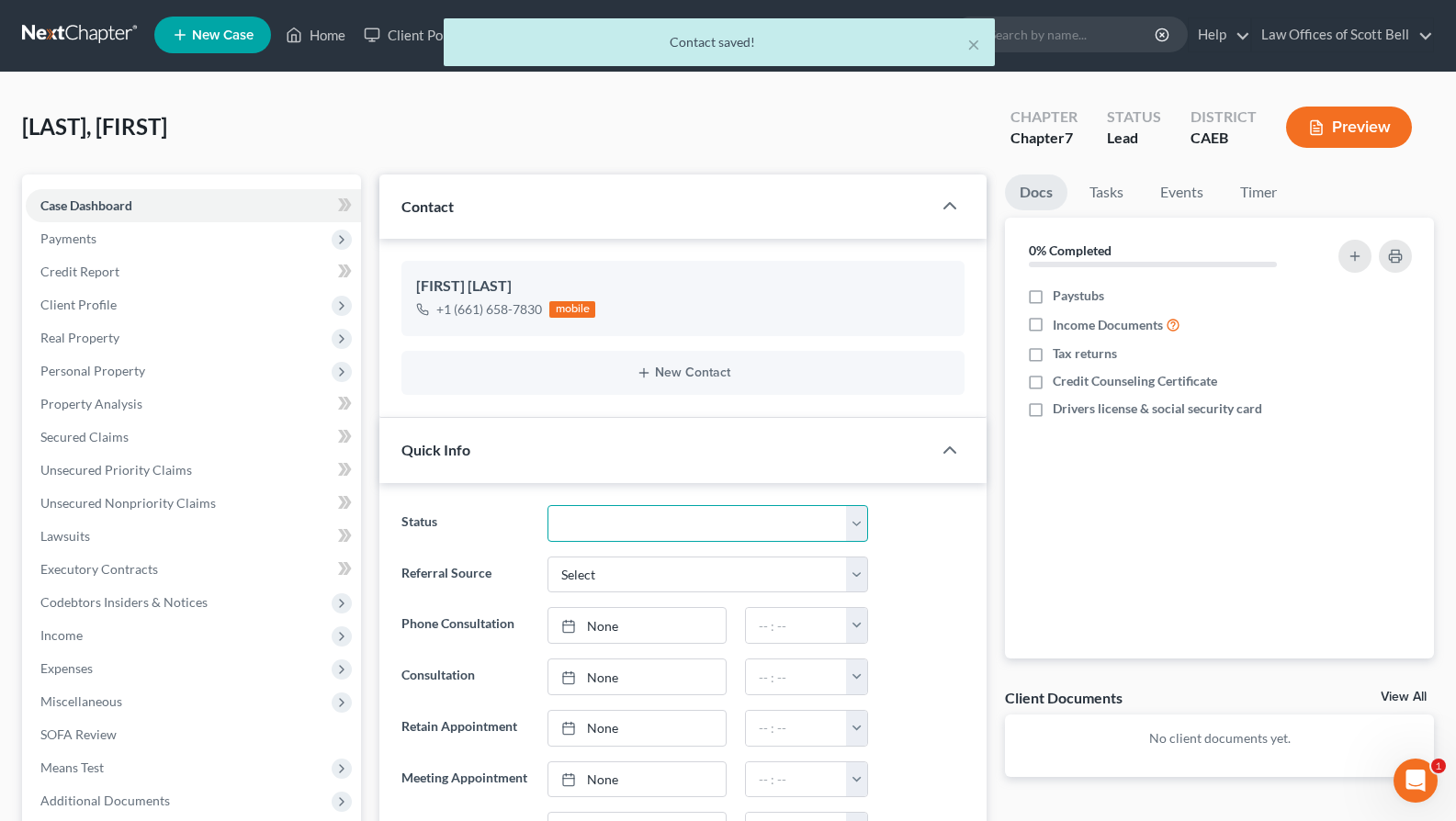 click on "Cancelled/Refund Closed Consultation Declined Discharged Filed Income Check In Progress Lead No Show Not Retained PIF Ready to File Referred Out Retained To Review" at bounding box center [707, 523] 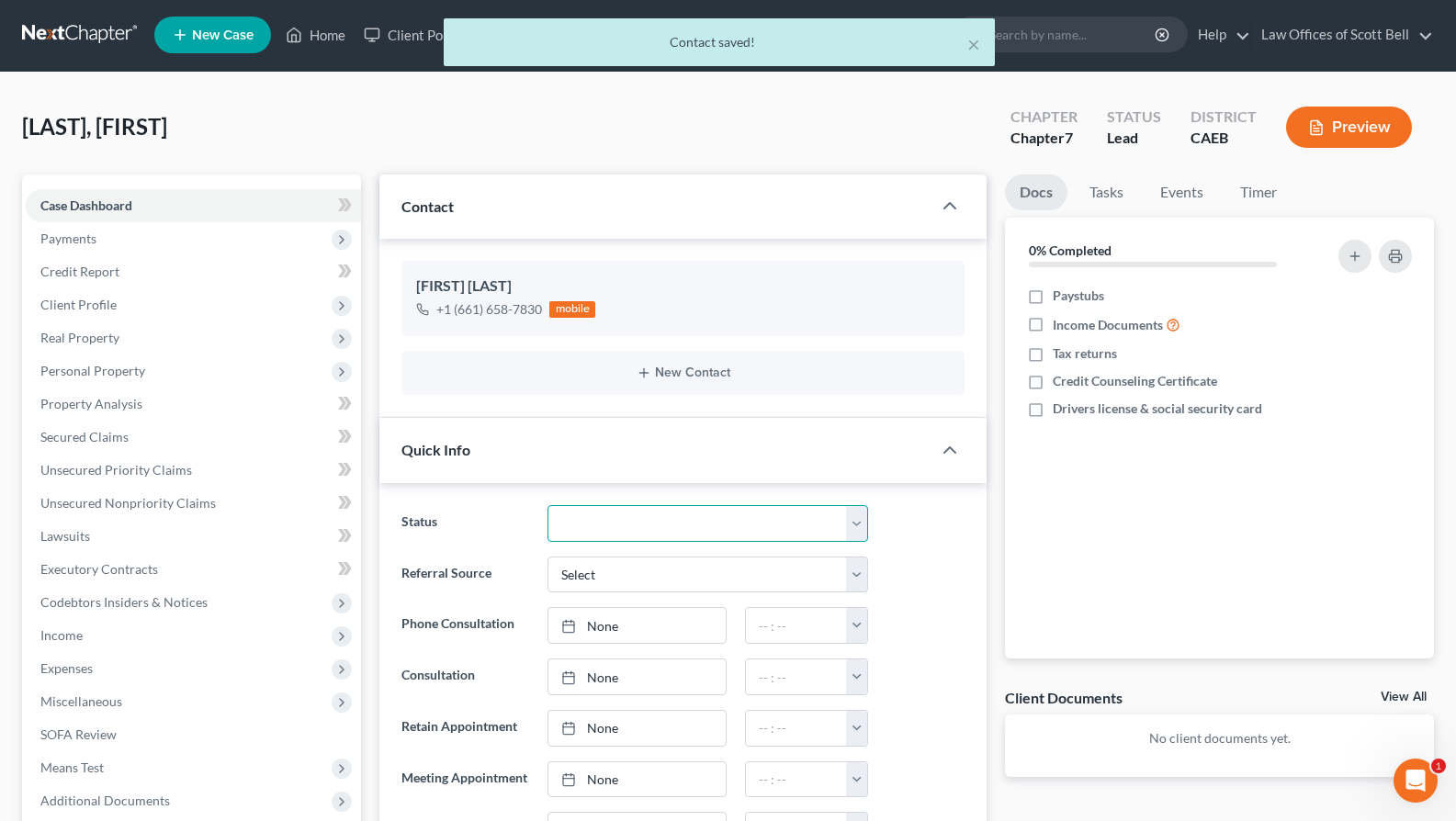 select on "2" 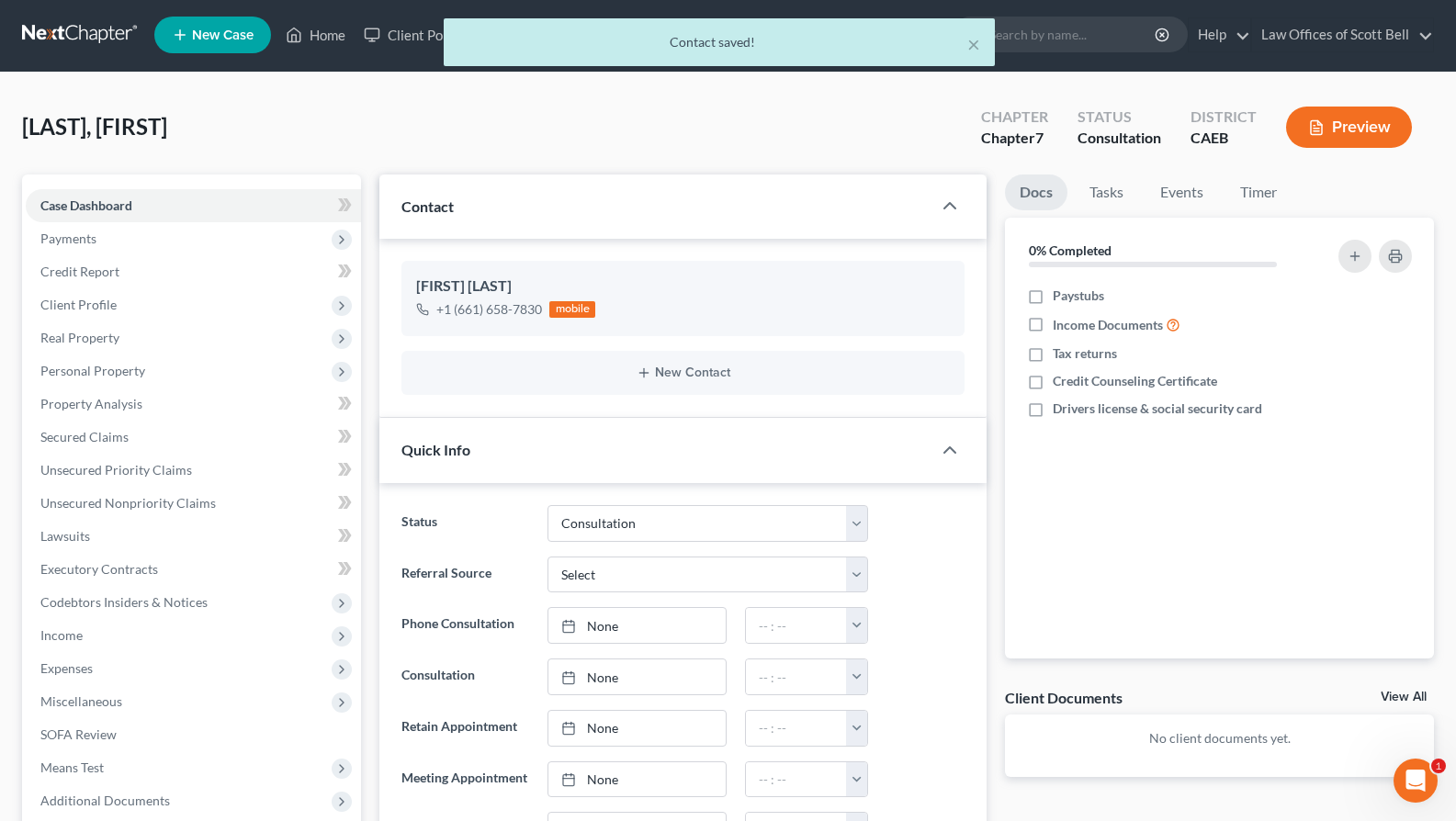 click on "Referral Source
Select Word Of Mouth Previous Clients Direct Mail Website Google Search Modern Attorney Other (specify)" at bounding box center [683, 575] 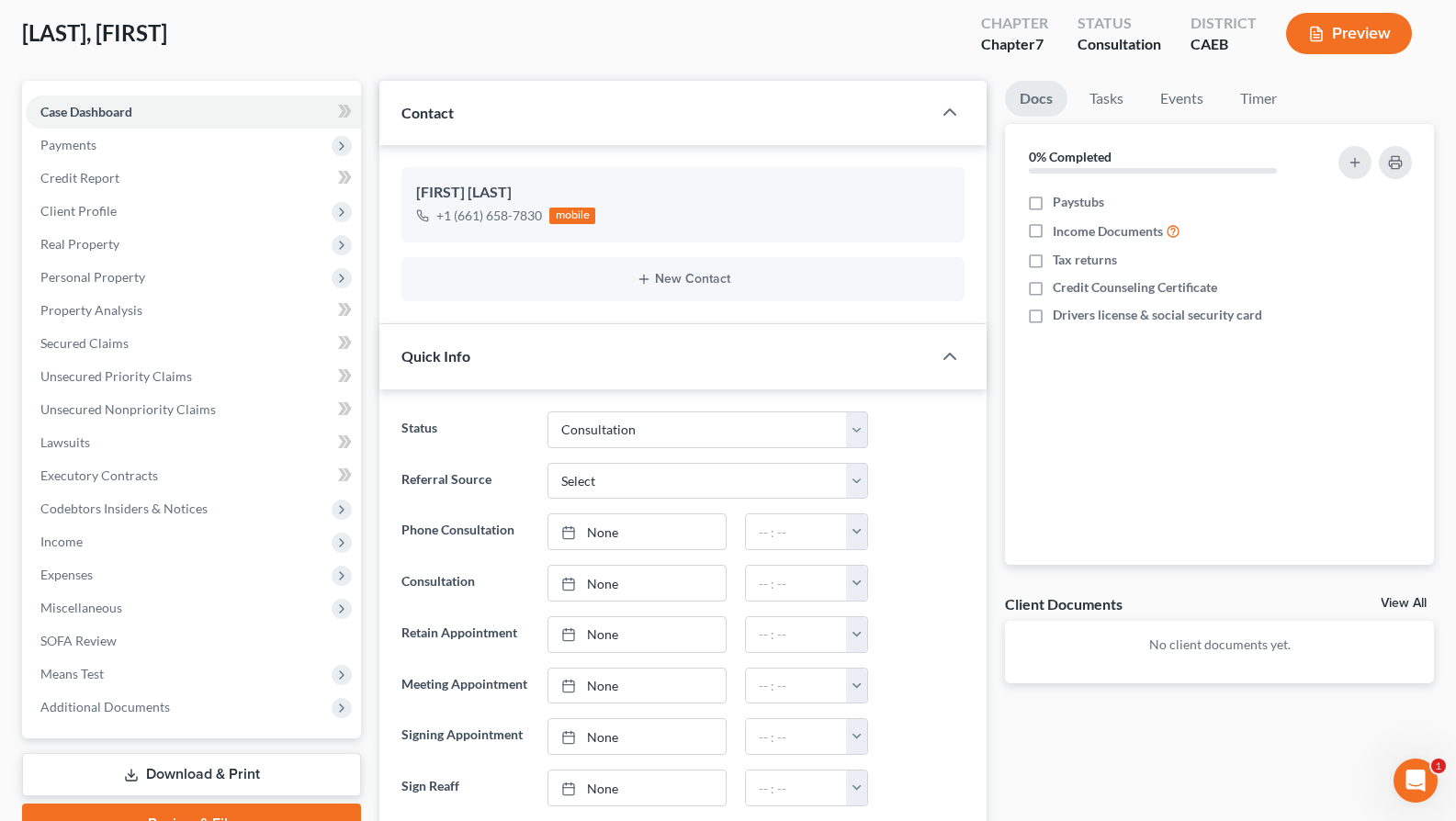 scroll, scrollTop: 144, scrollLeft: 0, axis: vertical 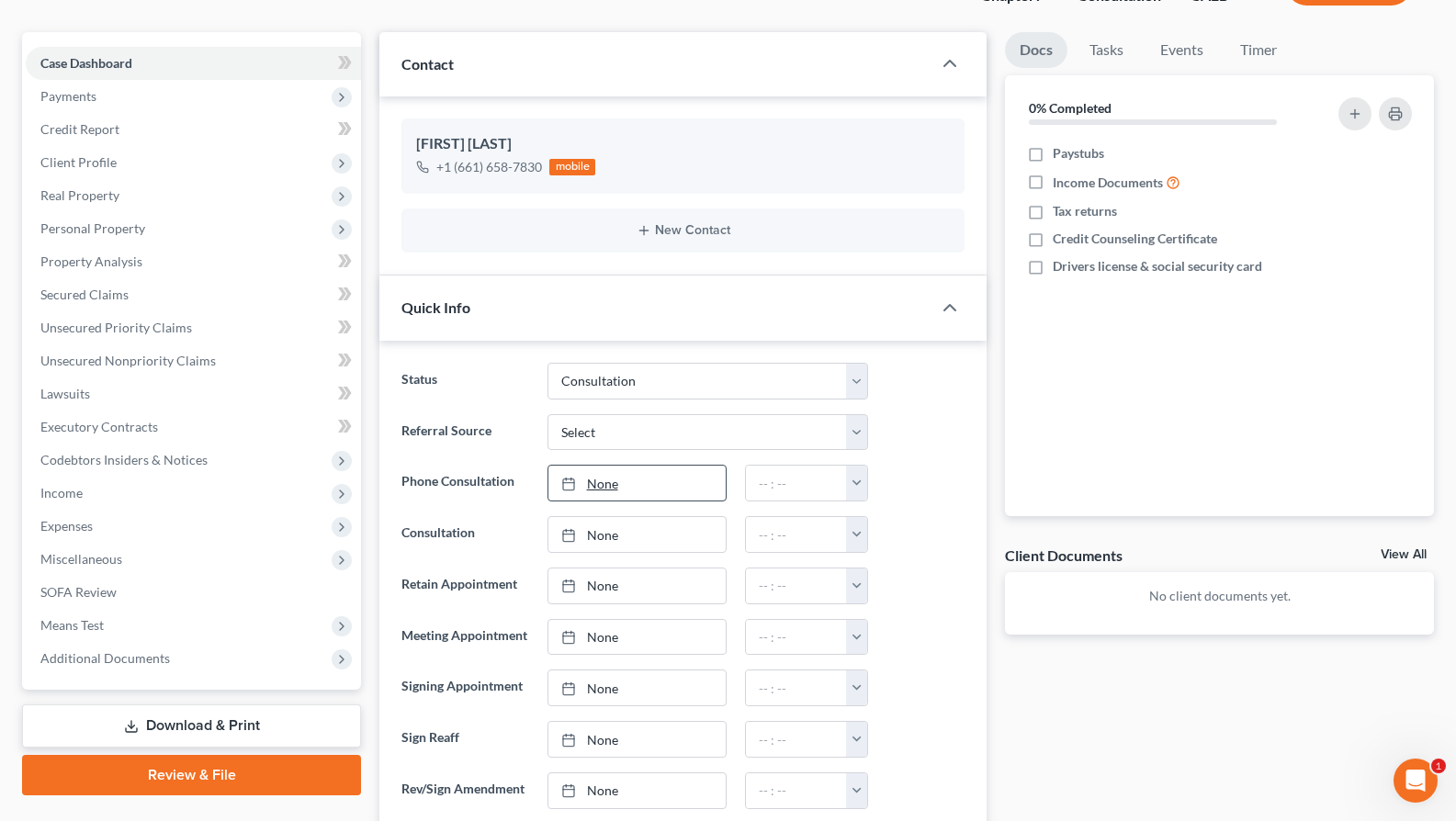 type on "8/5/2025" 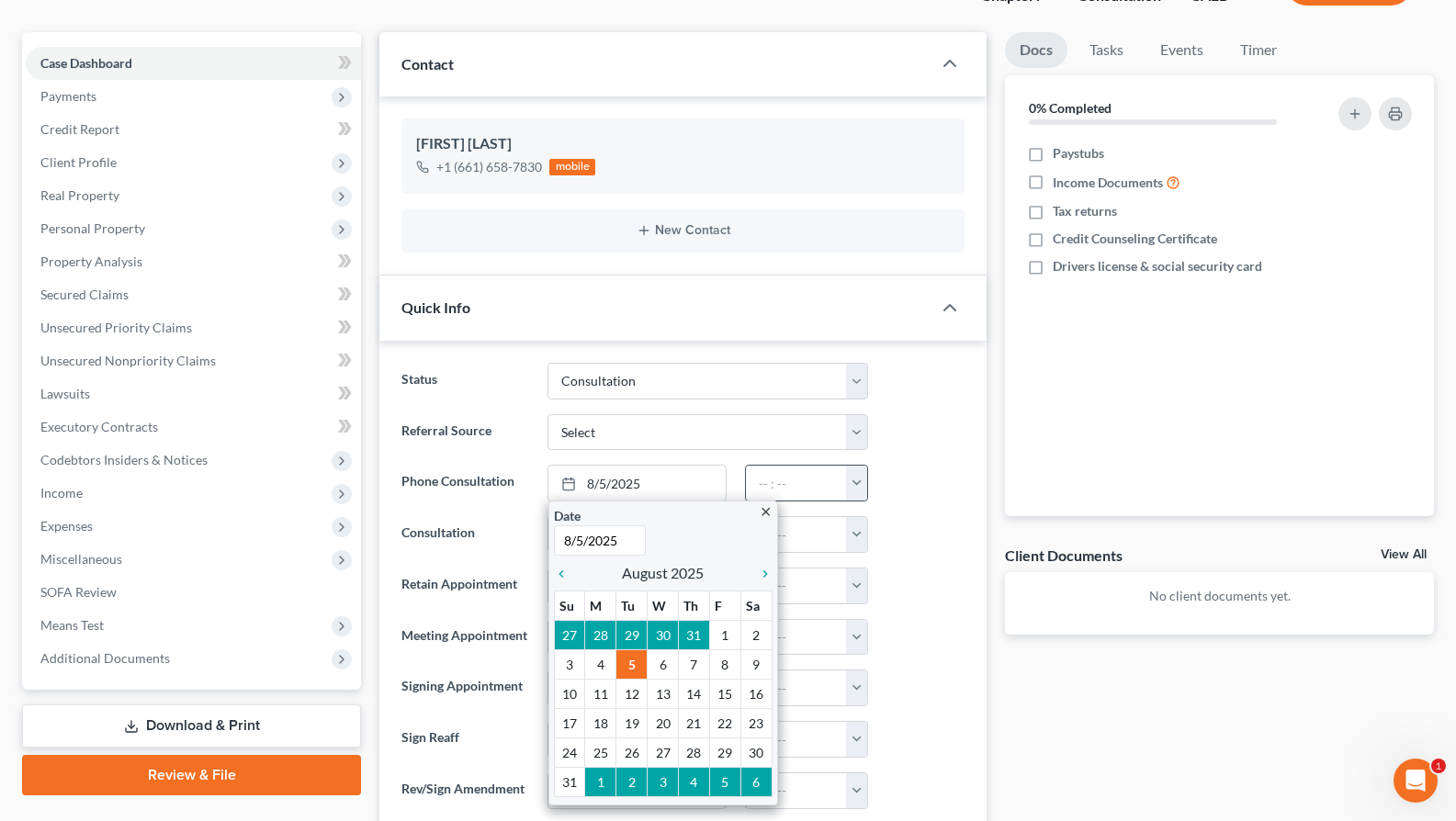 click at bounding box center (856, 483) 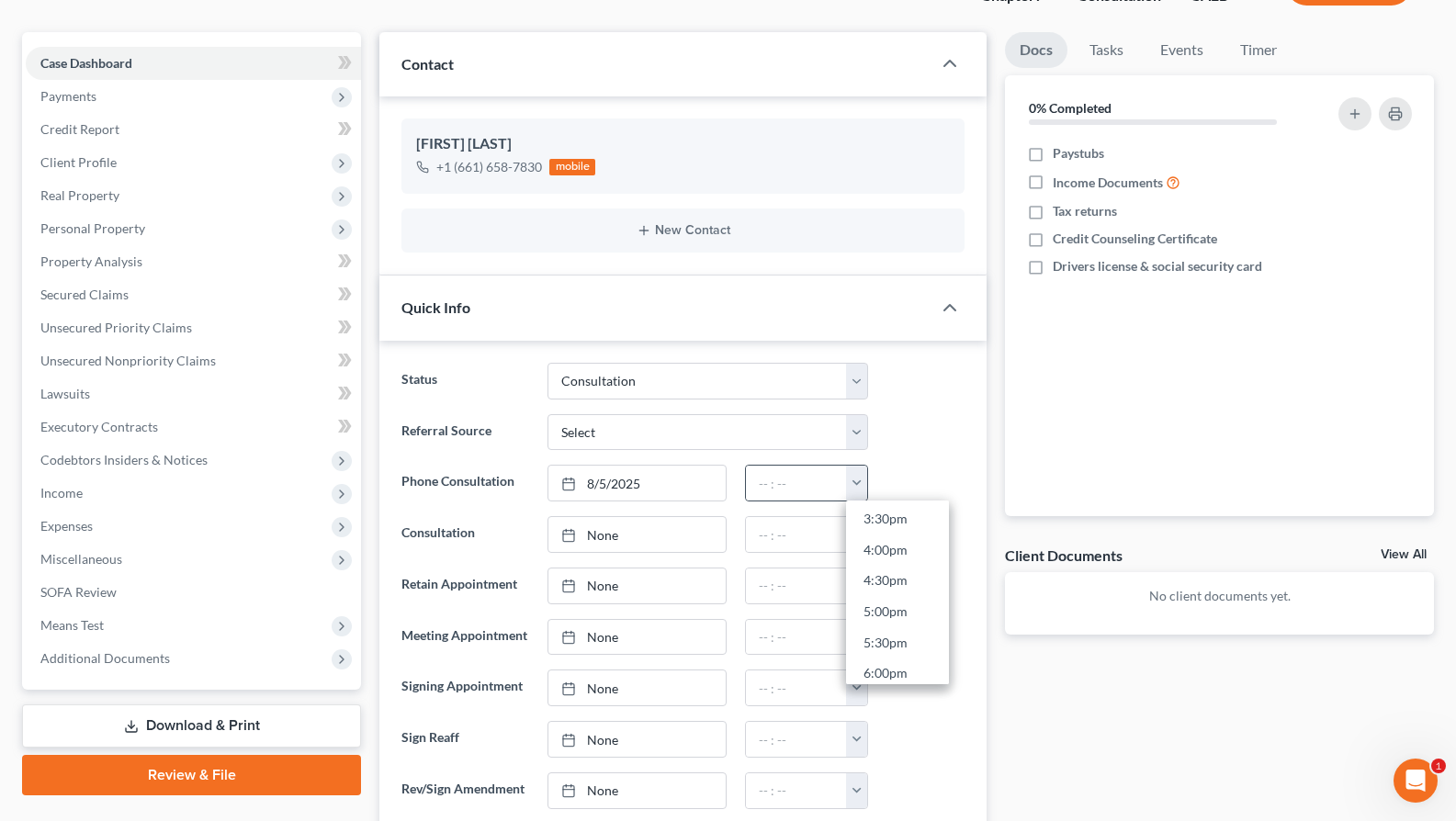 scroll, scrollTop: 973, scrollLeft: 0, axis: vertical 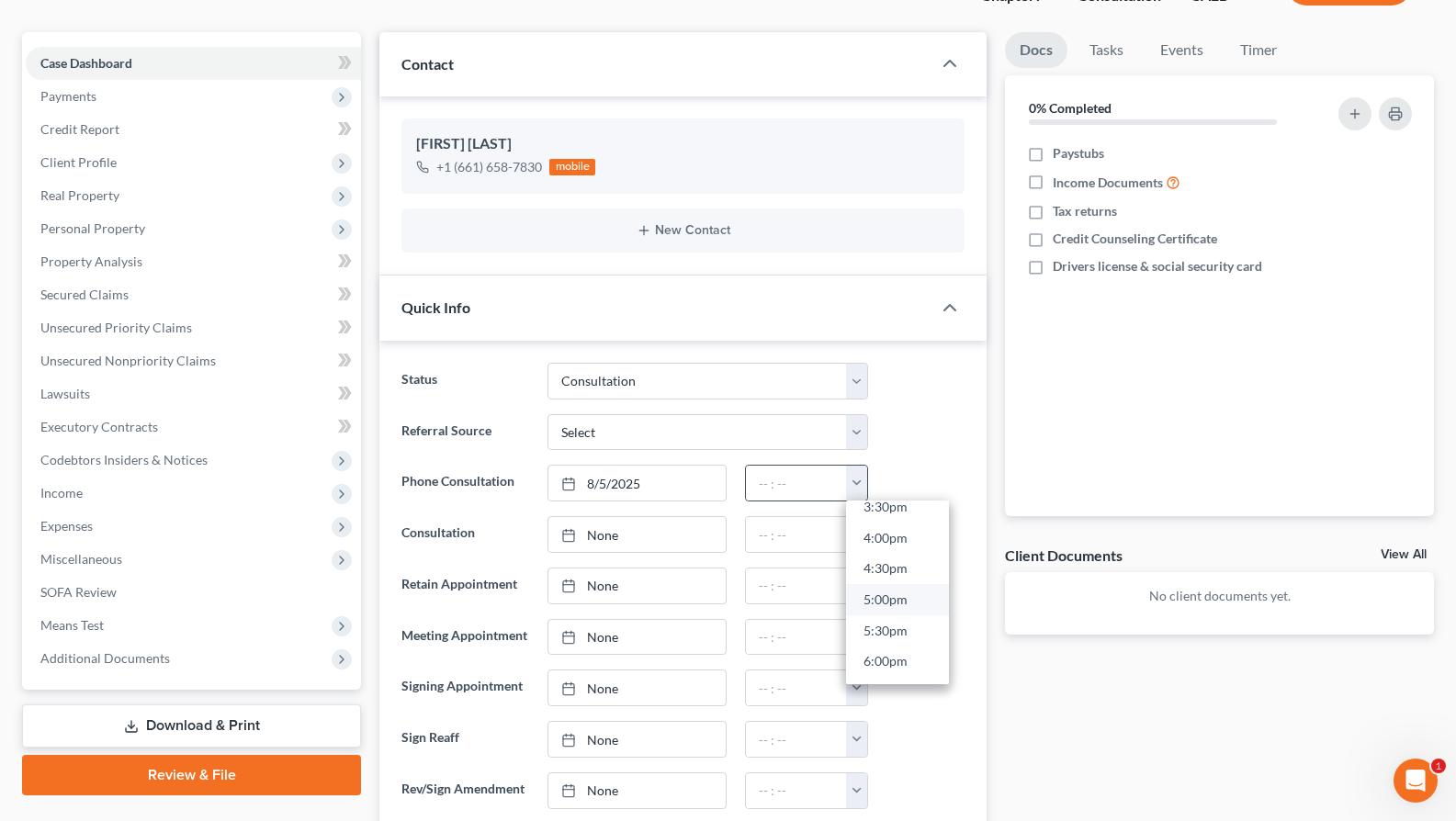 click on "5:00pm" at bounding box center (897, 601) 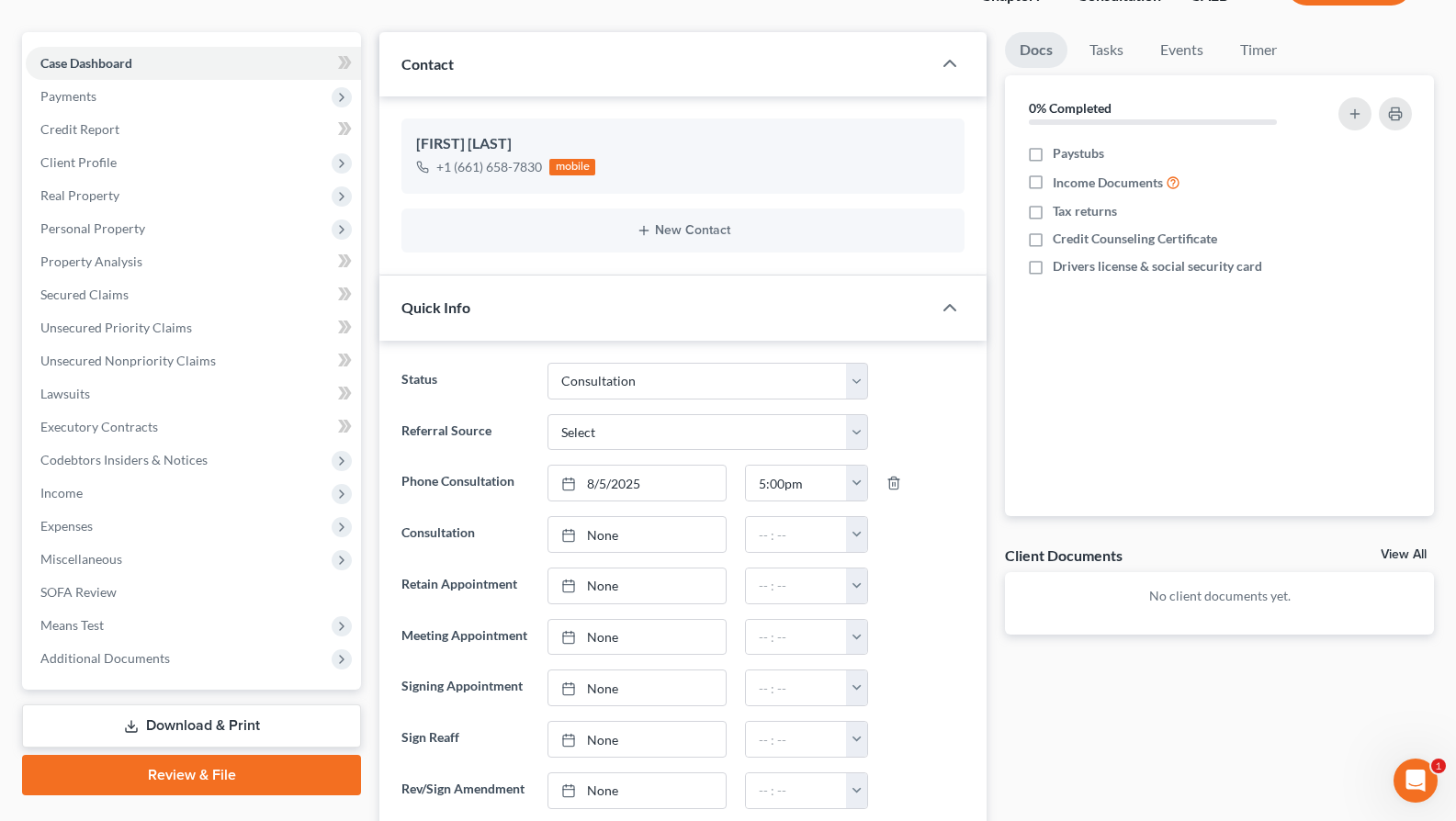 click on "Referral Source
Select Word Of Mouth Previous Clients Direct Mail Website Google Search Modern Attorney Other (specify)" at bounding box center [683, 433] 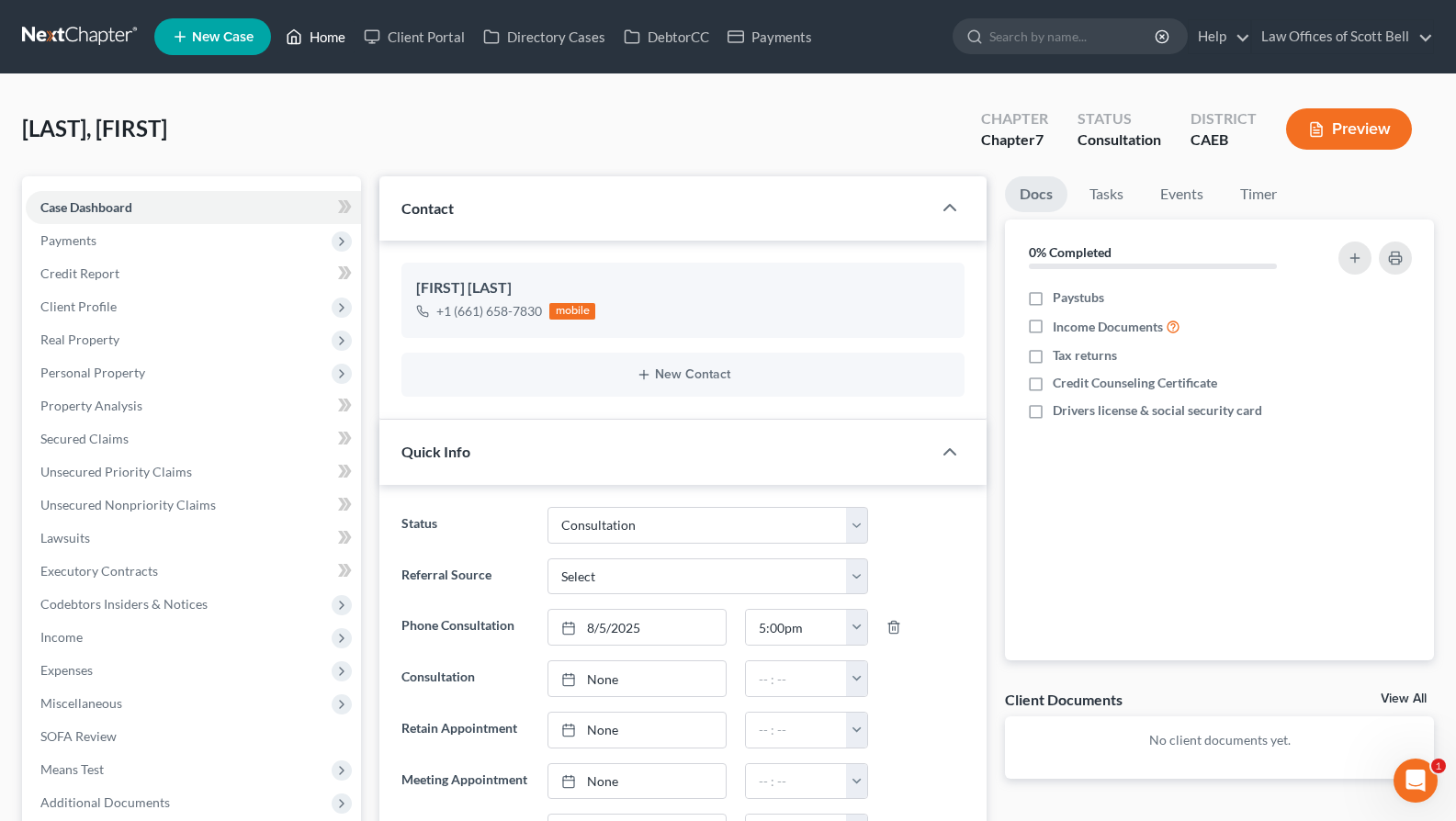 click on "Home" at bounding box center [315, 37] 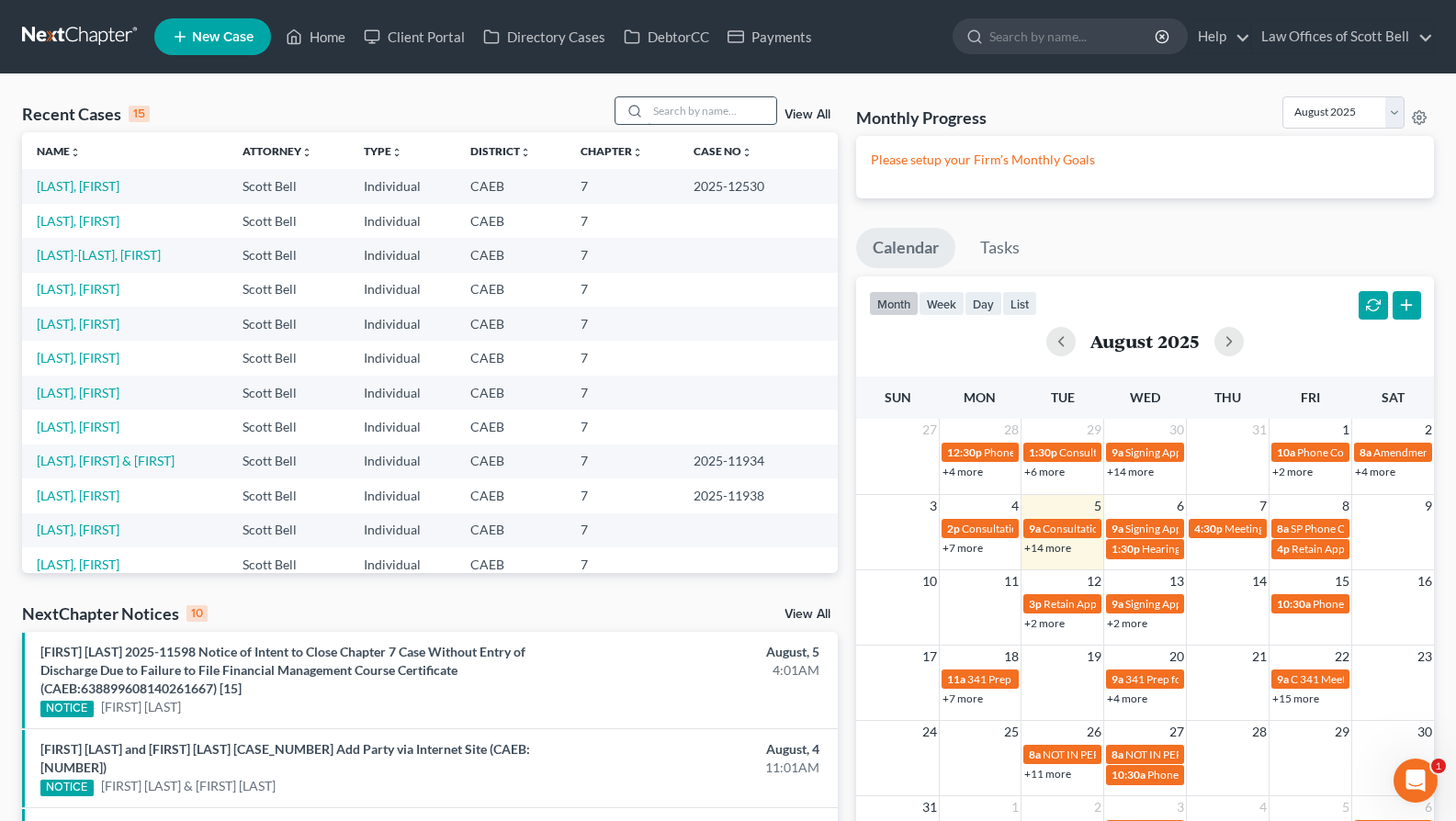 click at bounding box center [712, 110] 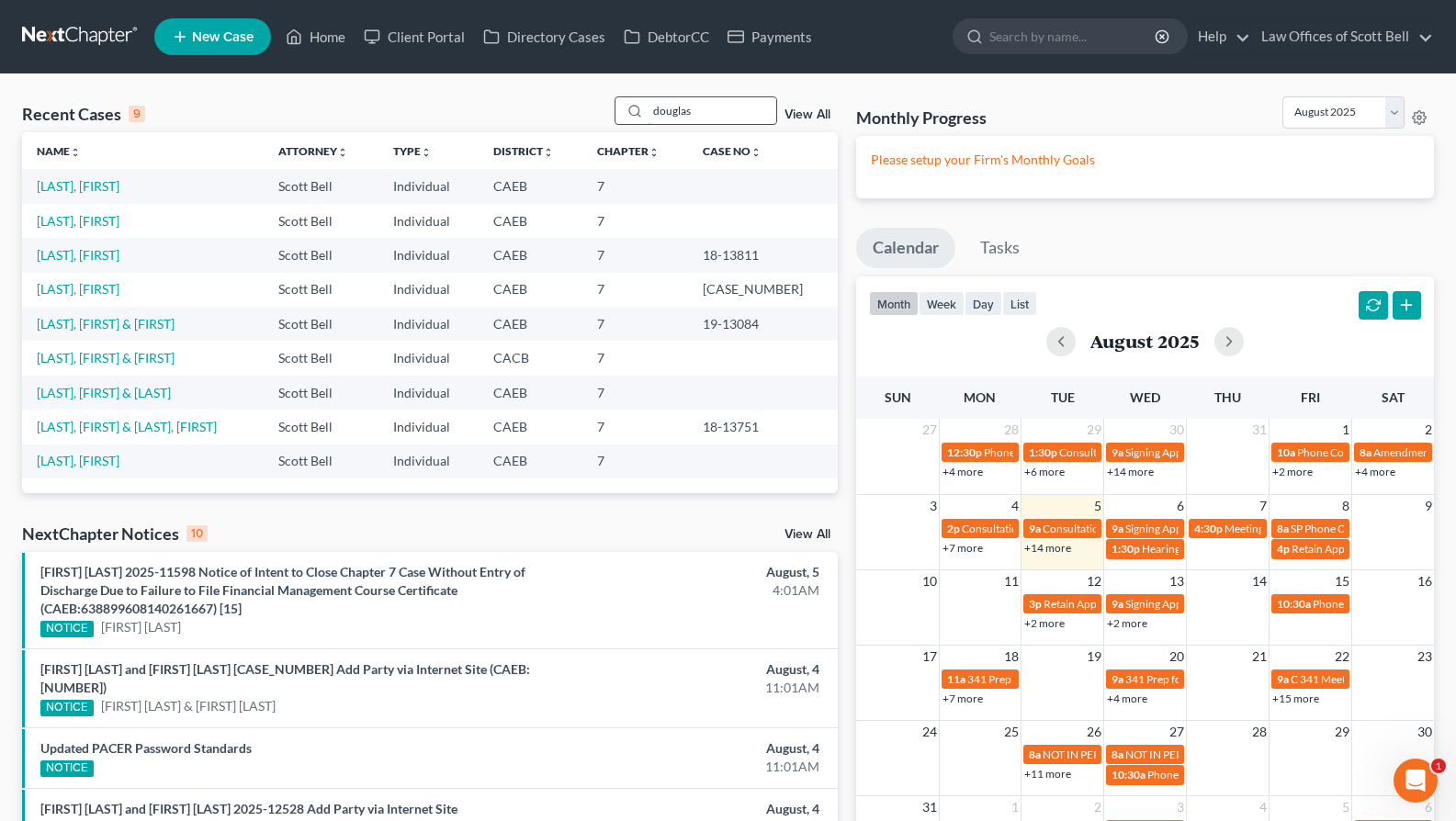 click on "douglas" at bounding box center [712, 110] 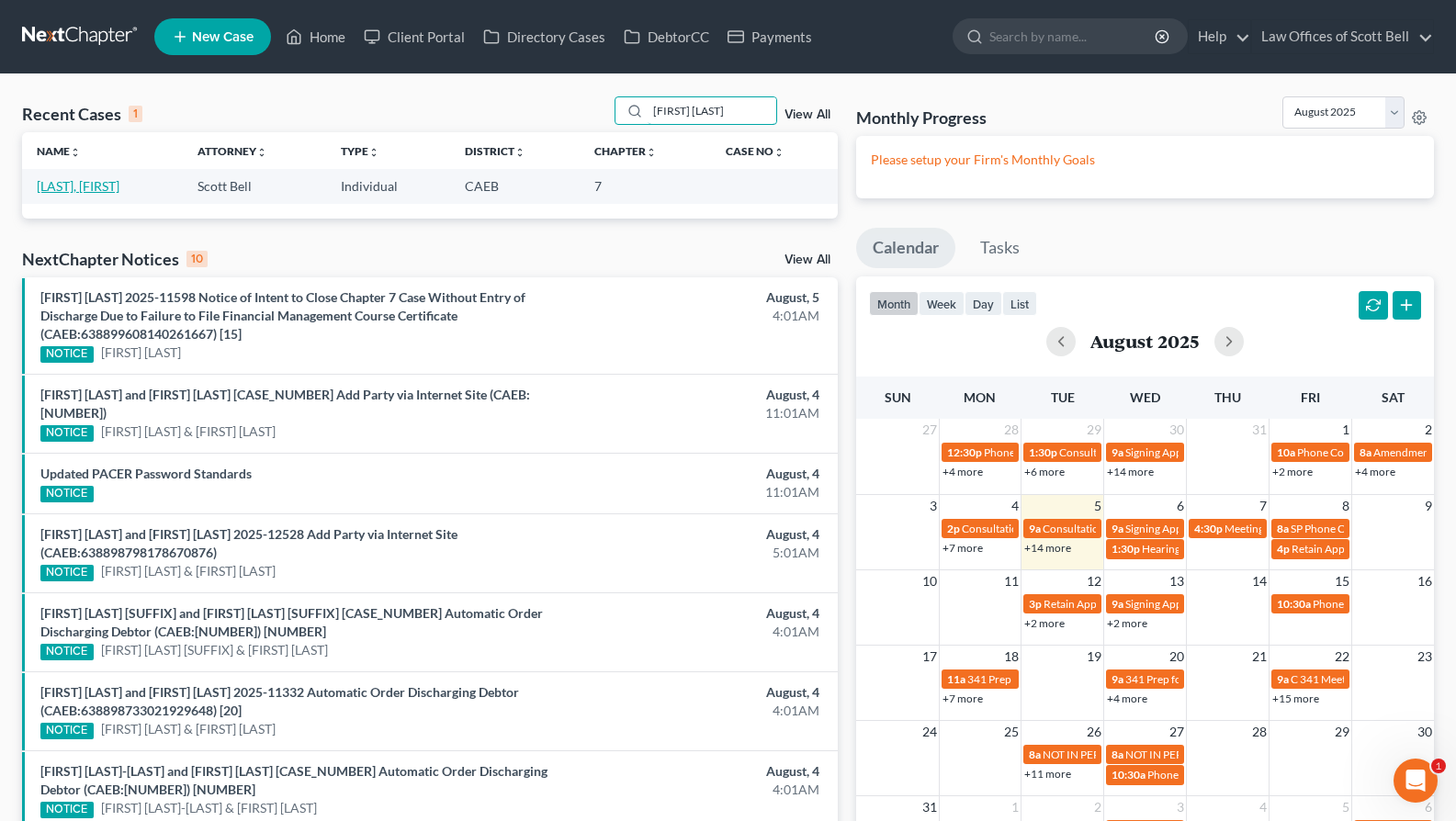 type on "[FIRST] [LAST]" 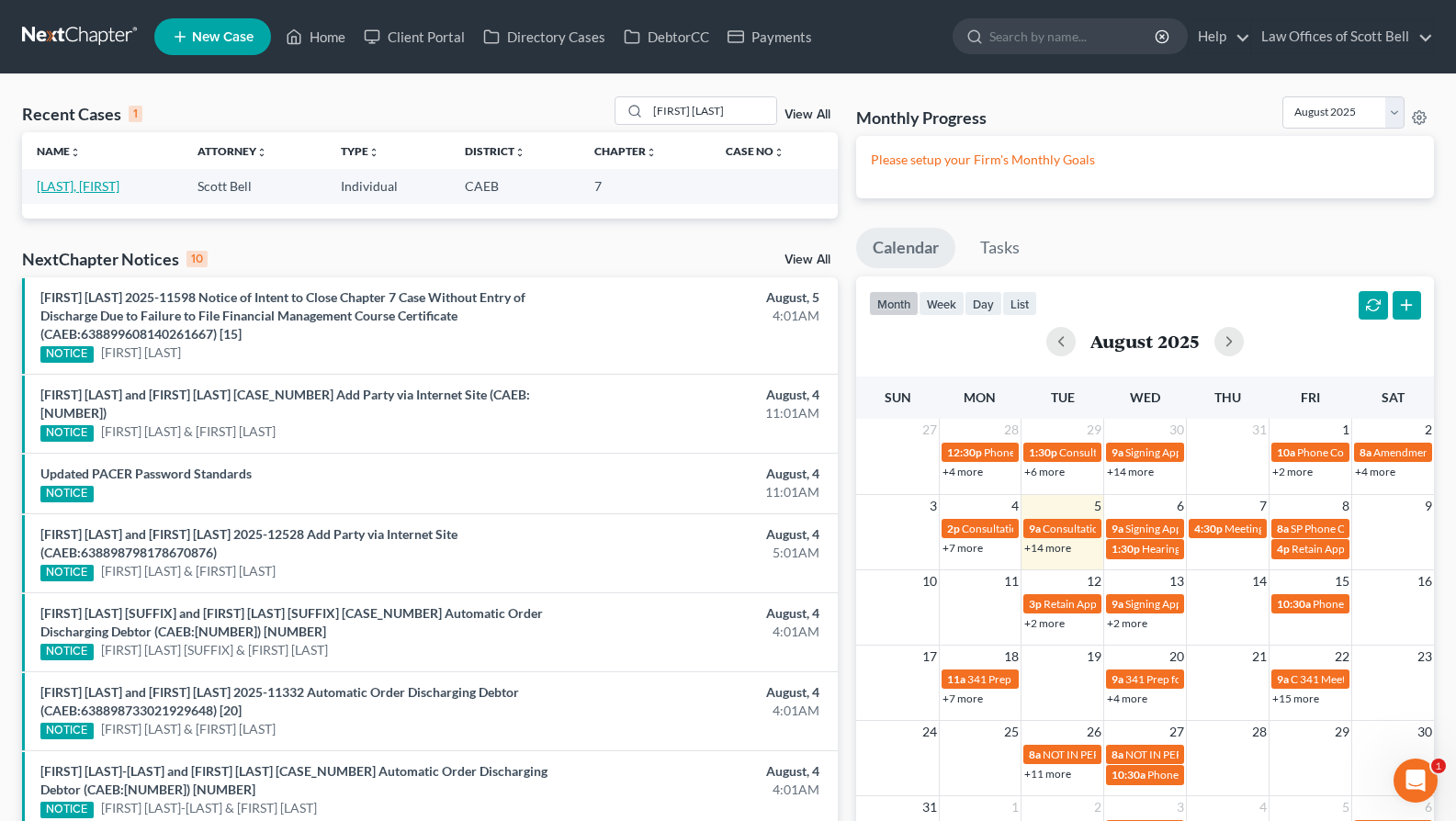 click on "[LAST], [FIRST]" at bounding box center (78, 186) 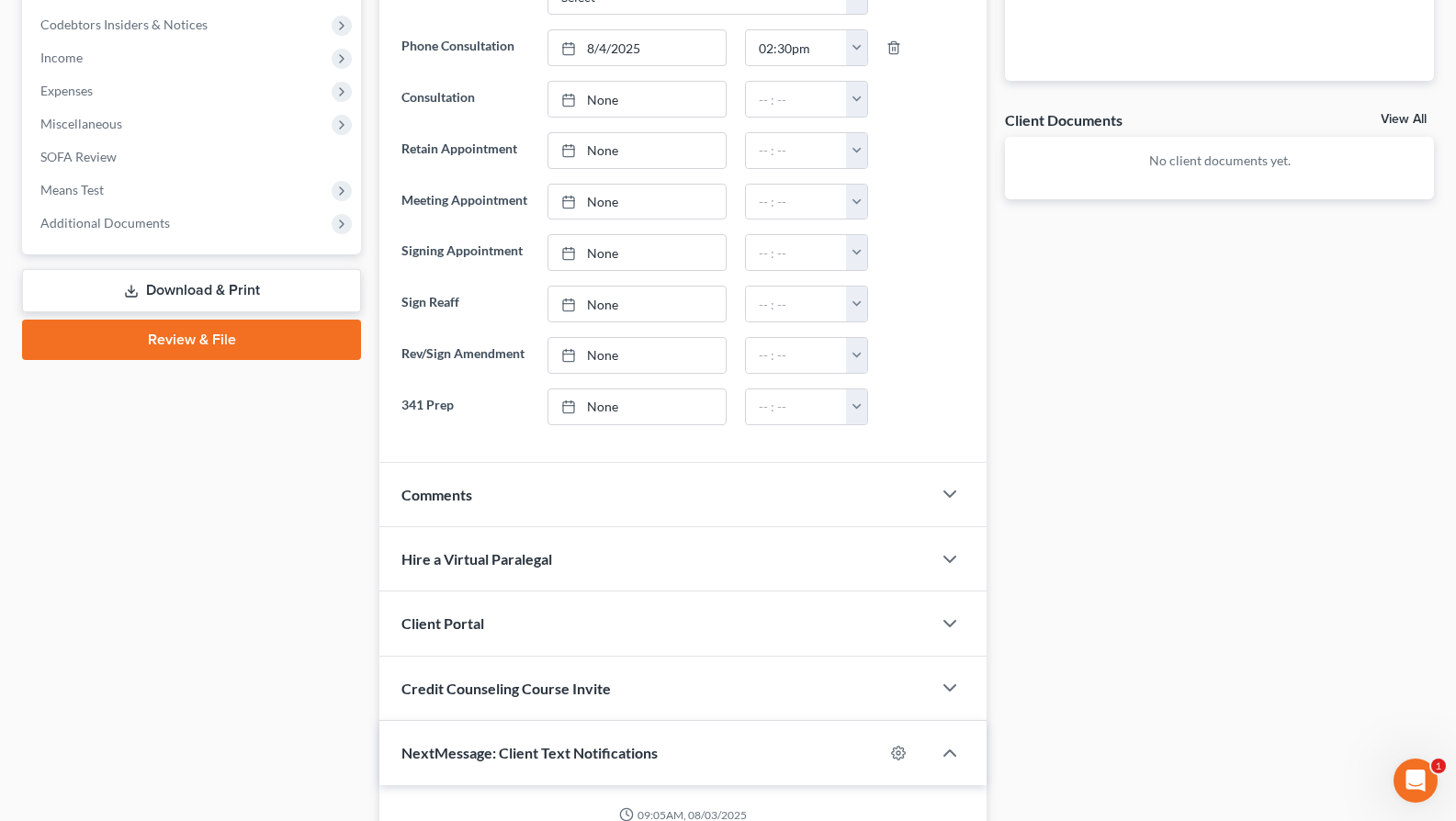 scroll, scrollTop: 949, scrollLeft: 0, axis: vertical 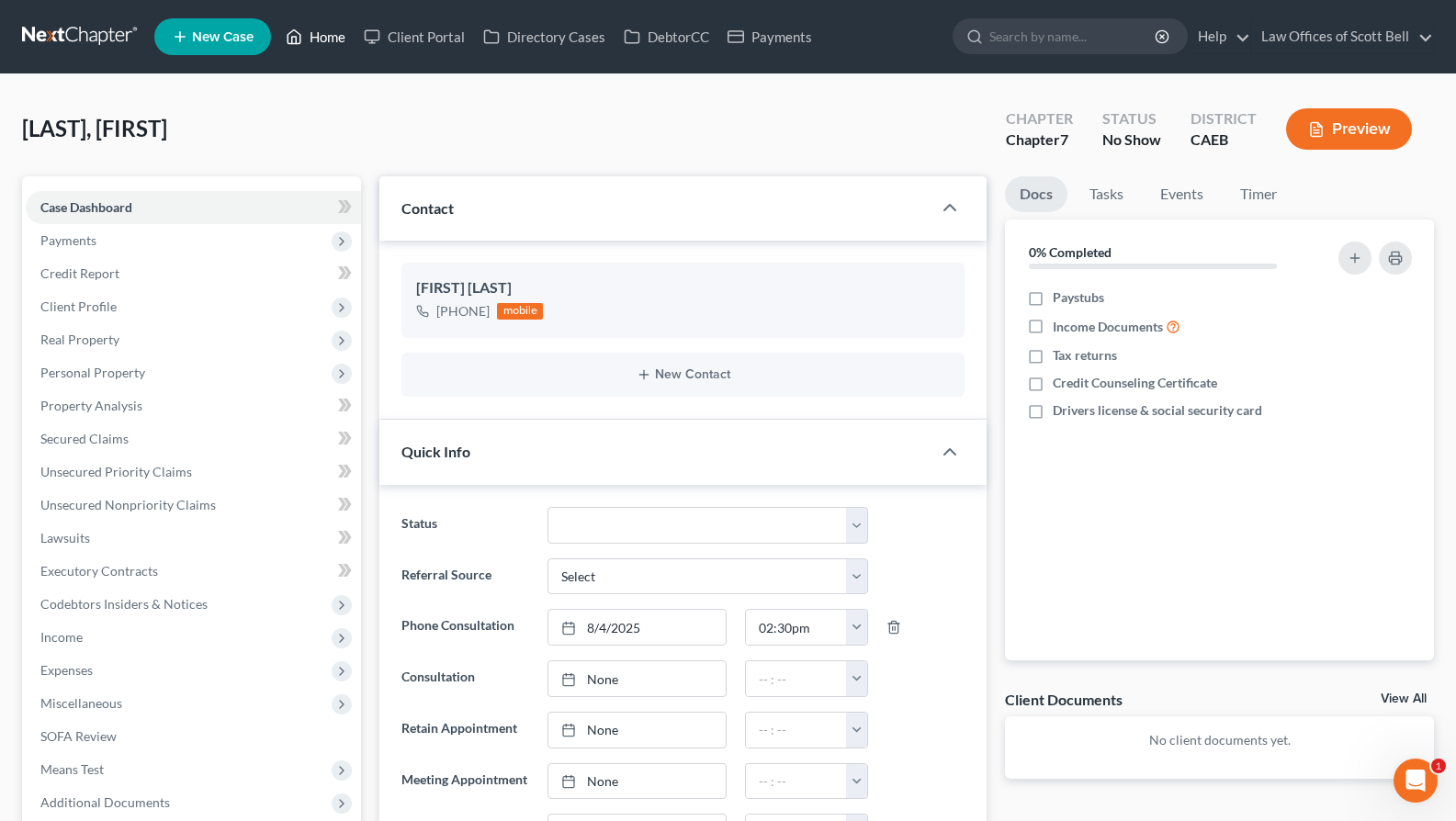 click on "Home" at bounding box center (315, 37) 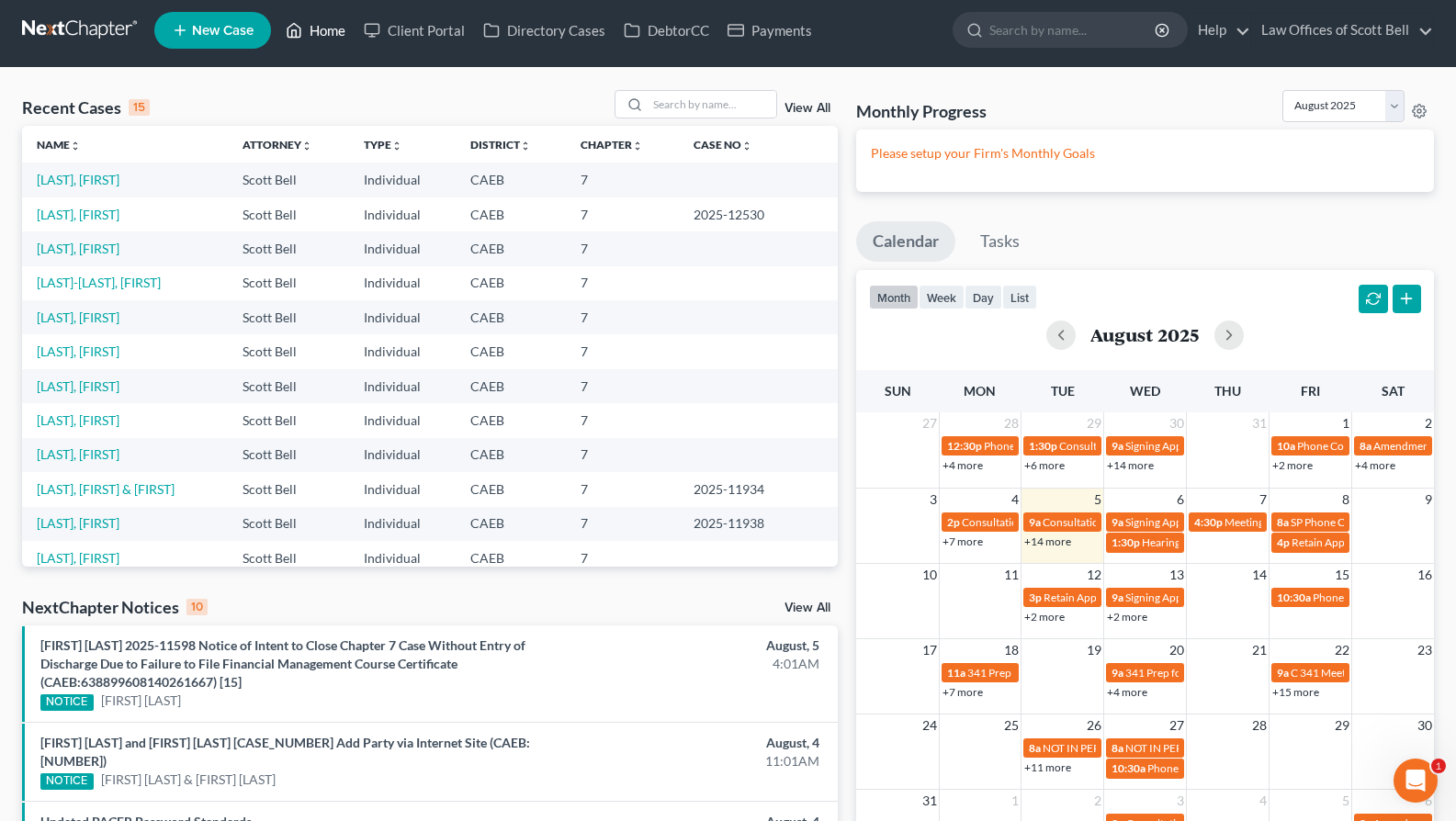 scroll, scrollTop: 0, scrollLeft: 0, axis: both 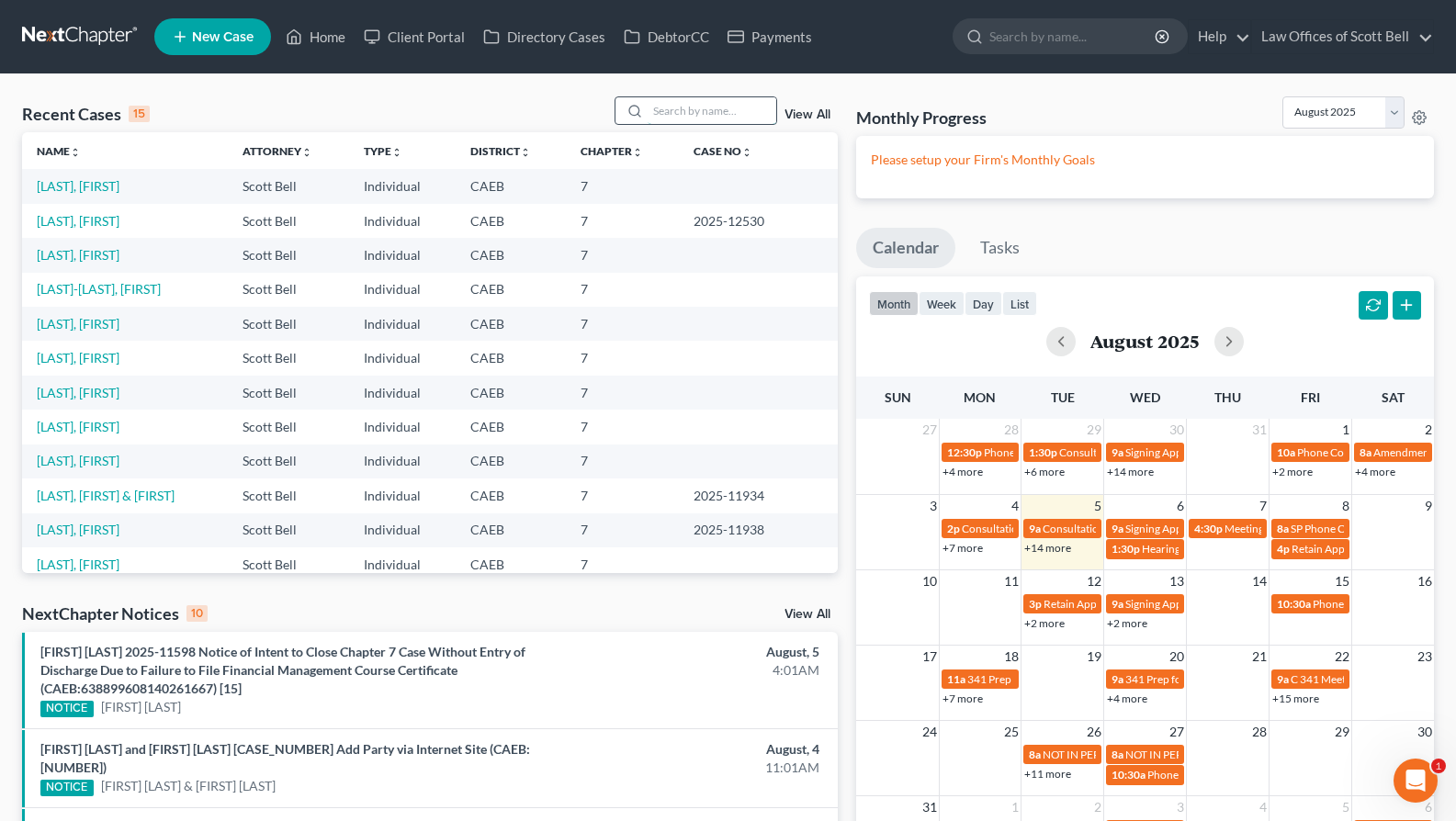 click at bounding box center [712, 110] 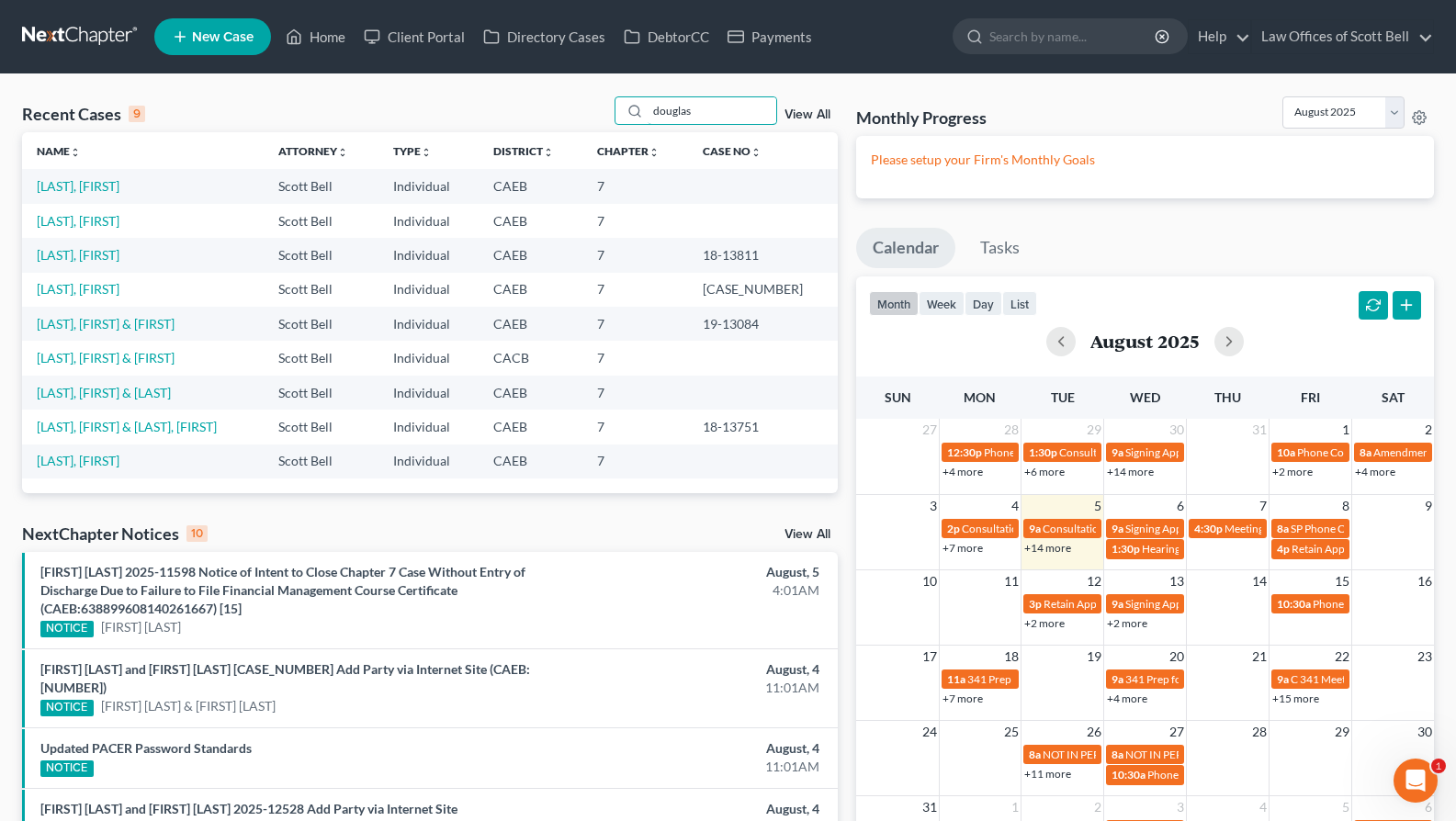 type on "douglas" 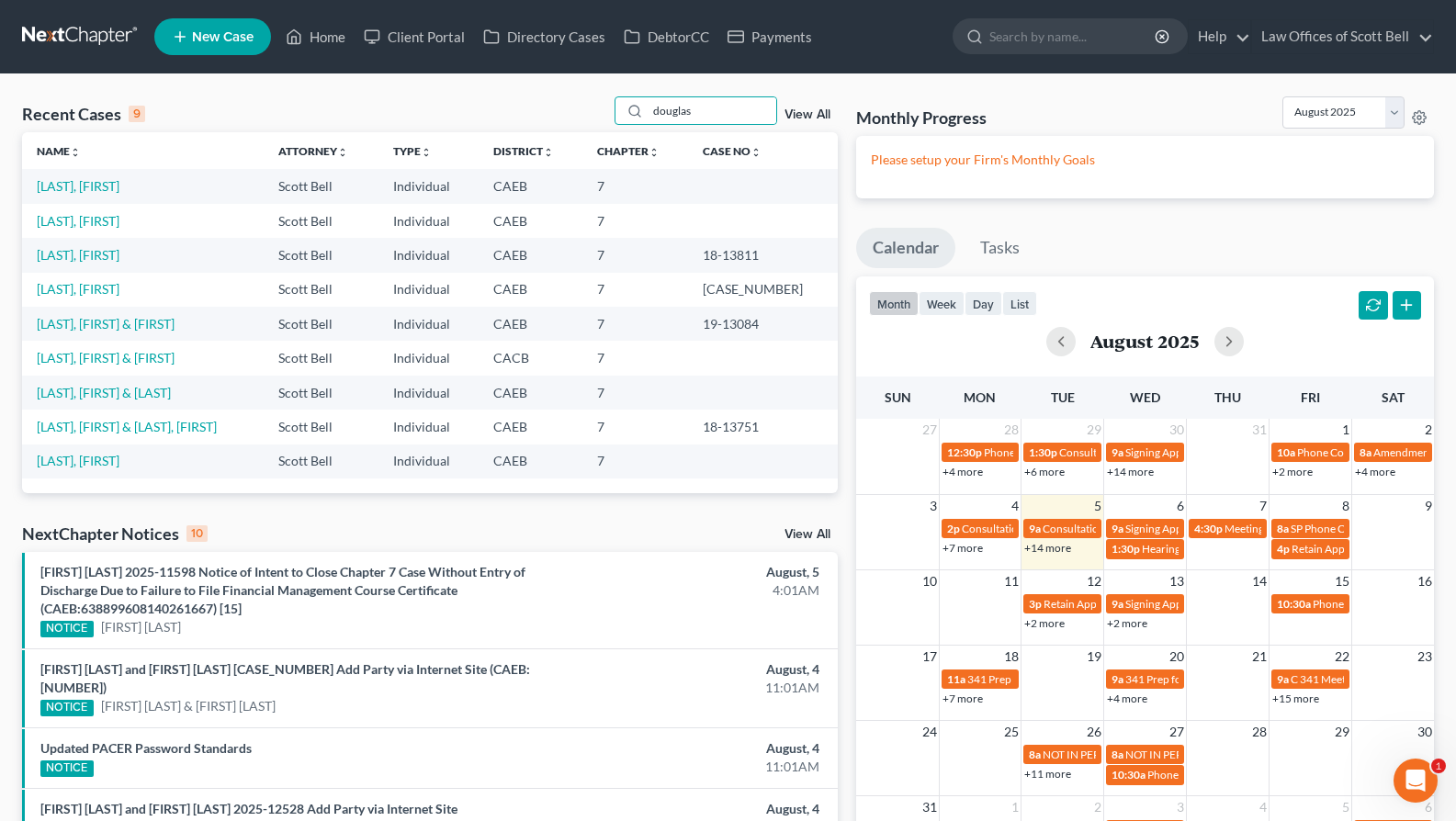 click on "[LAST], [FIRST]" at bounding box center (142, 186) 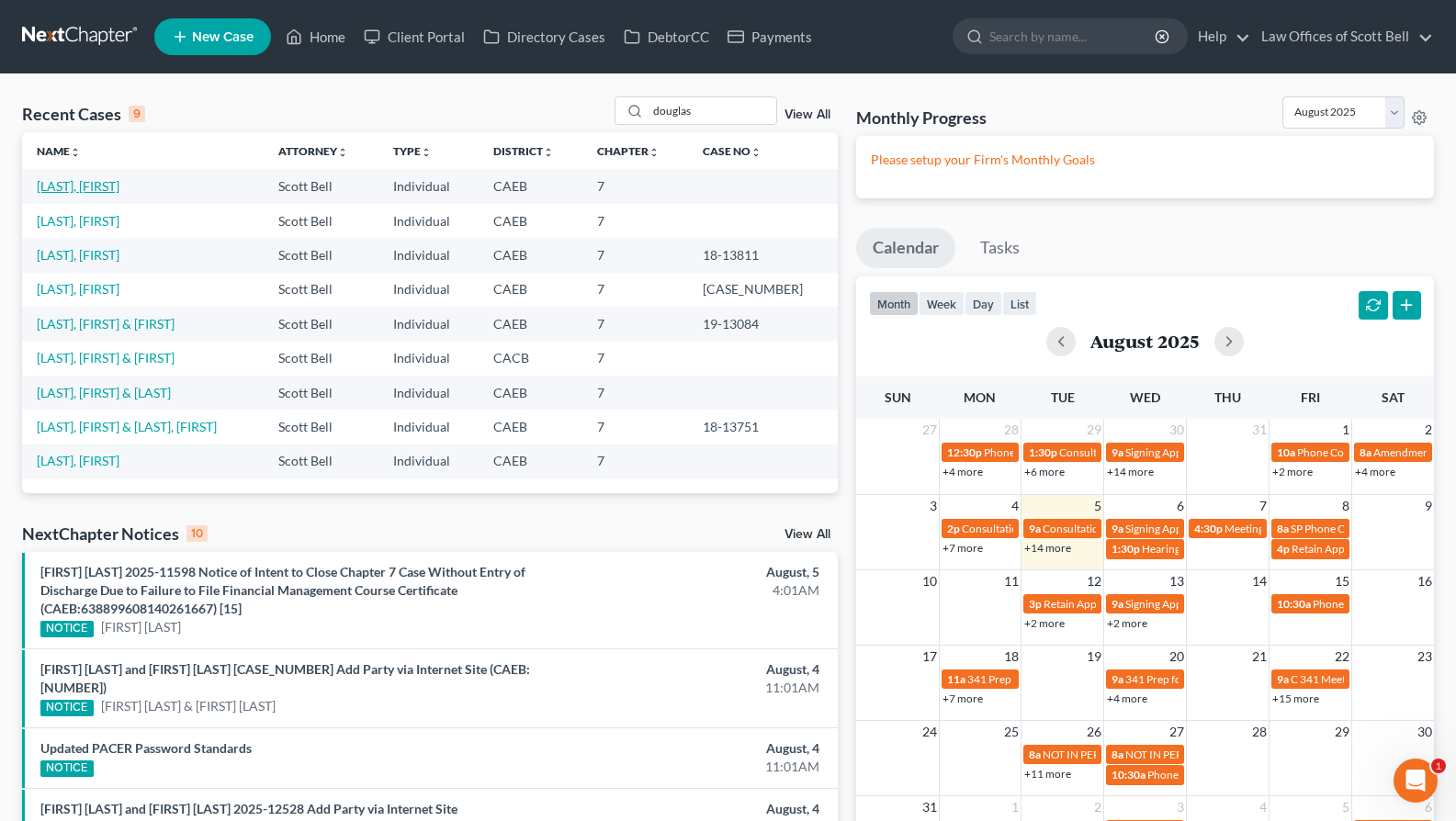 click on "[LAST], [FIRST]" at bounding box center (78, 186) 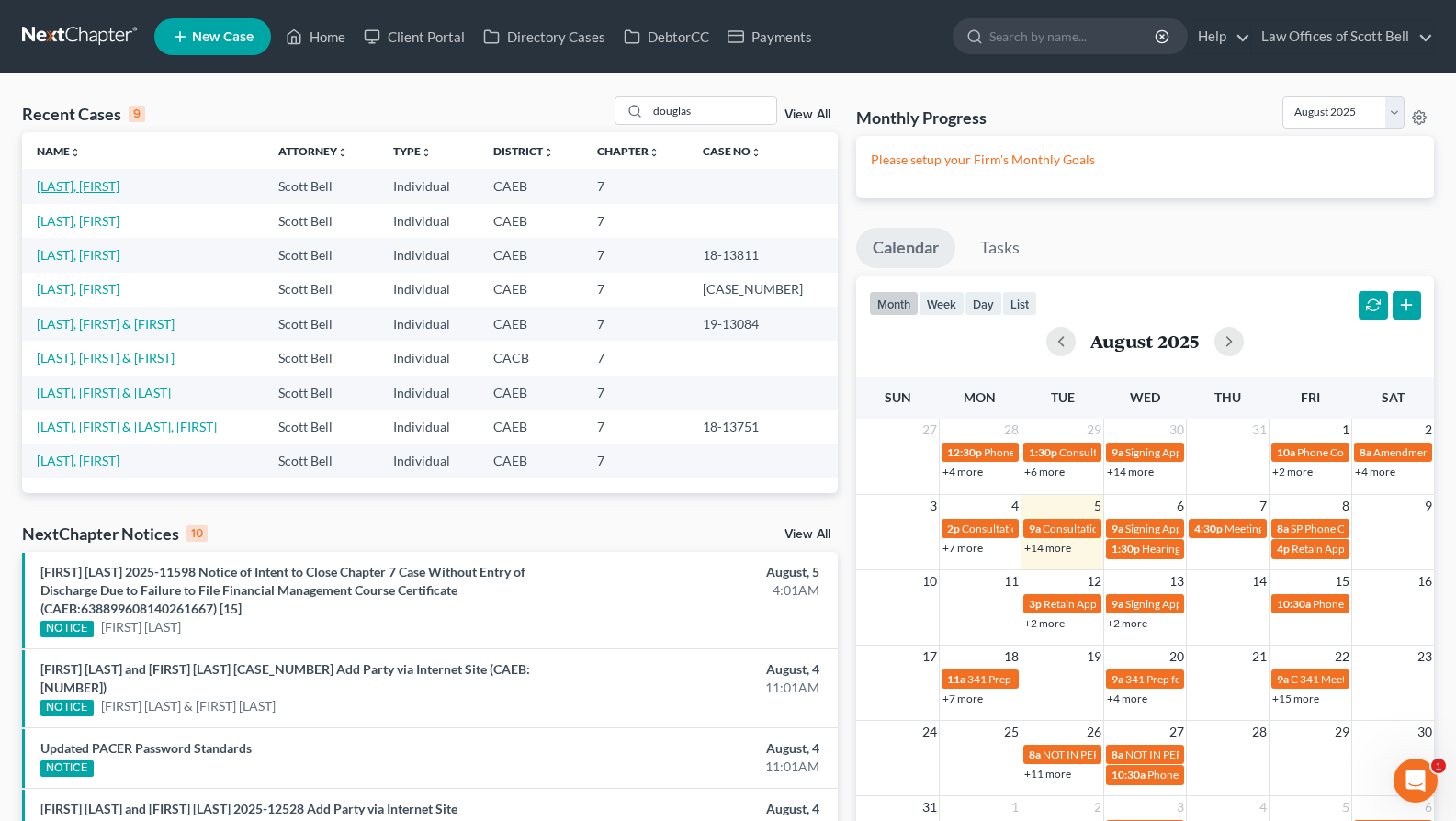select on "14" 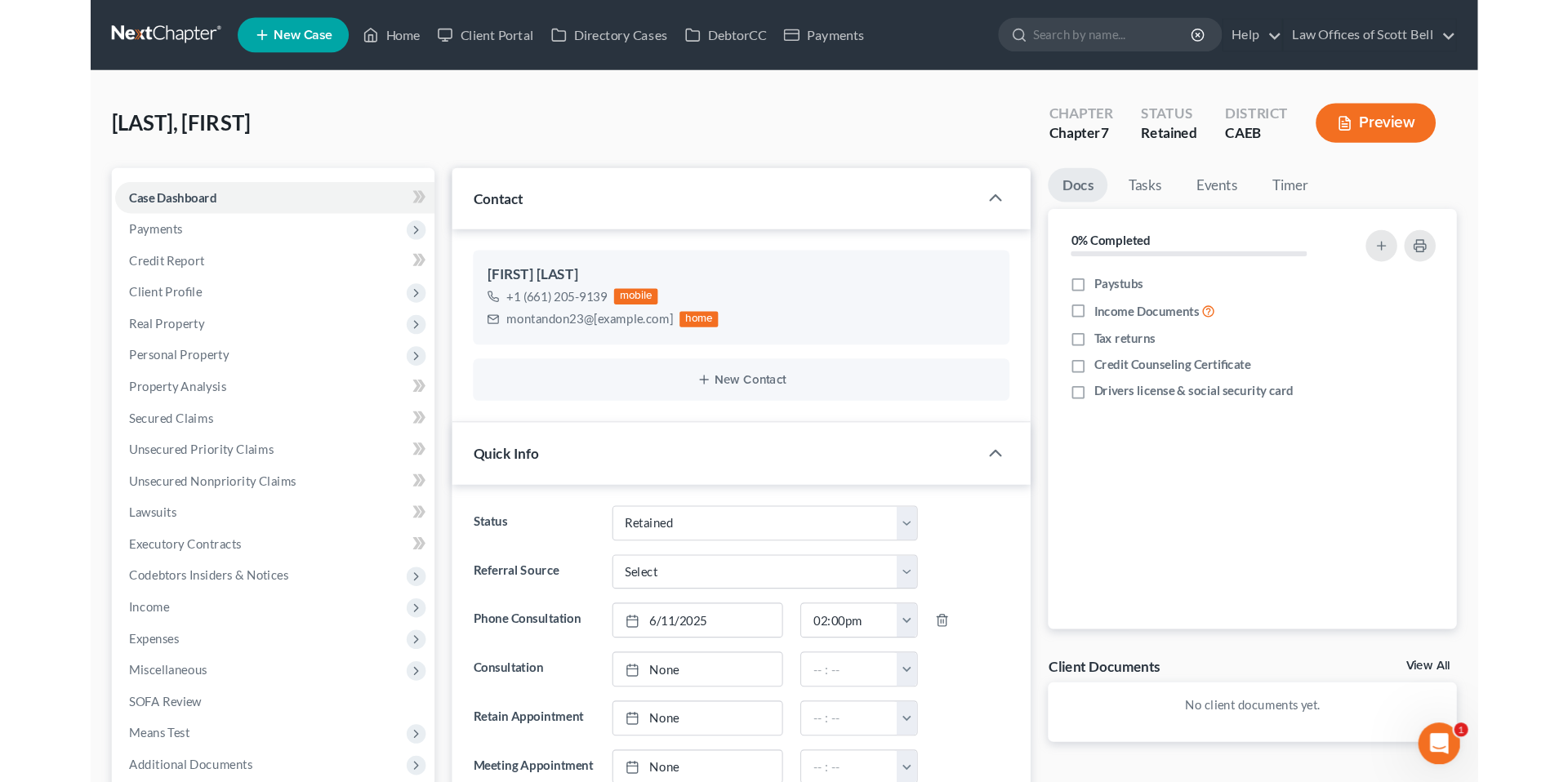 scroll, scrollTop: 189, scrollLeft: 0, axis: vertical 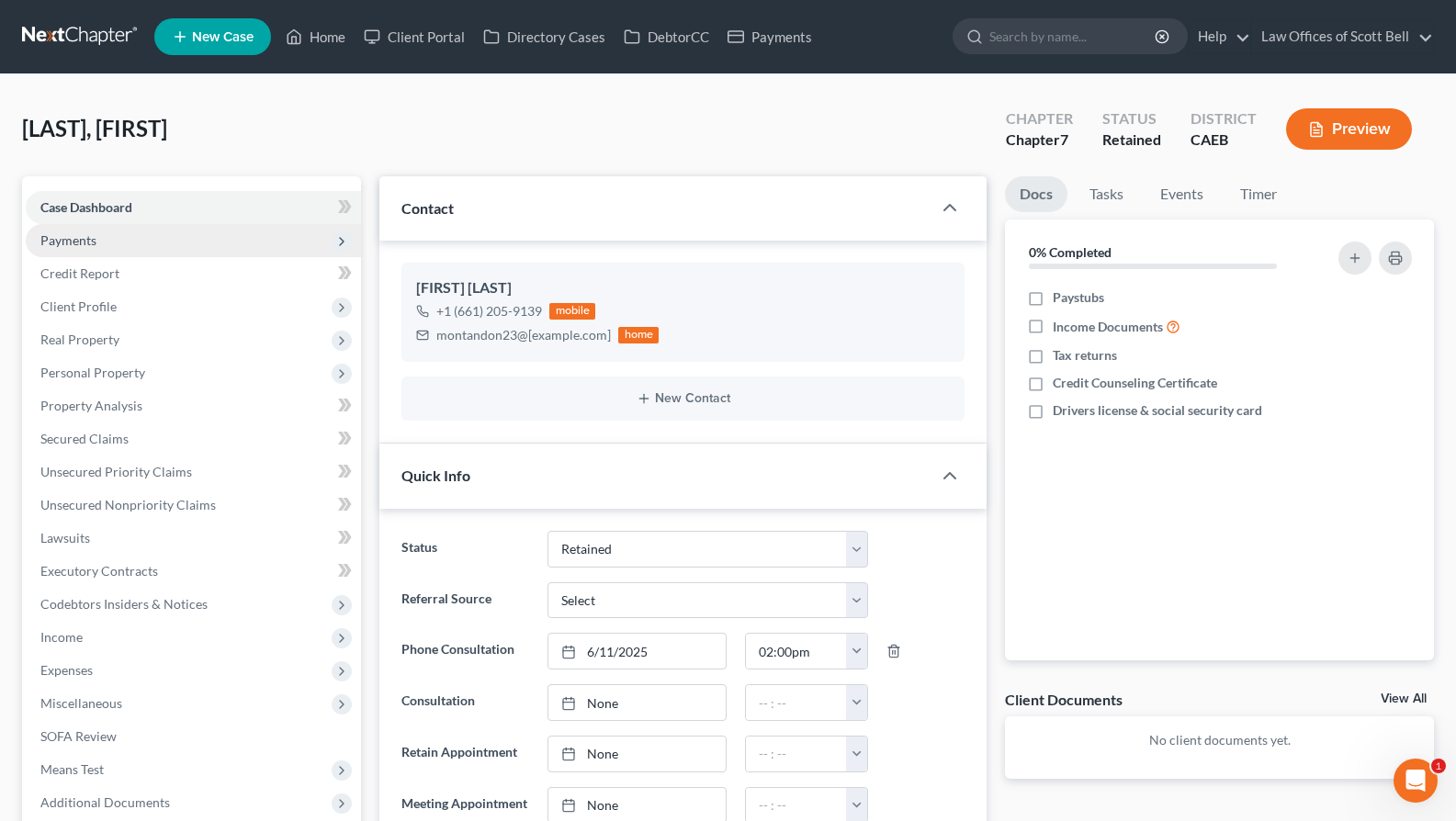click on "Payments" at bounding box center [193, 241] 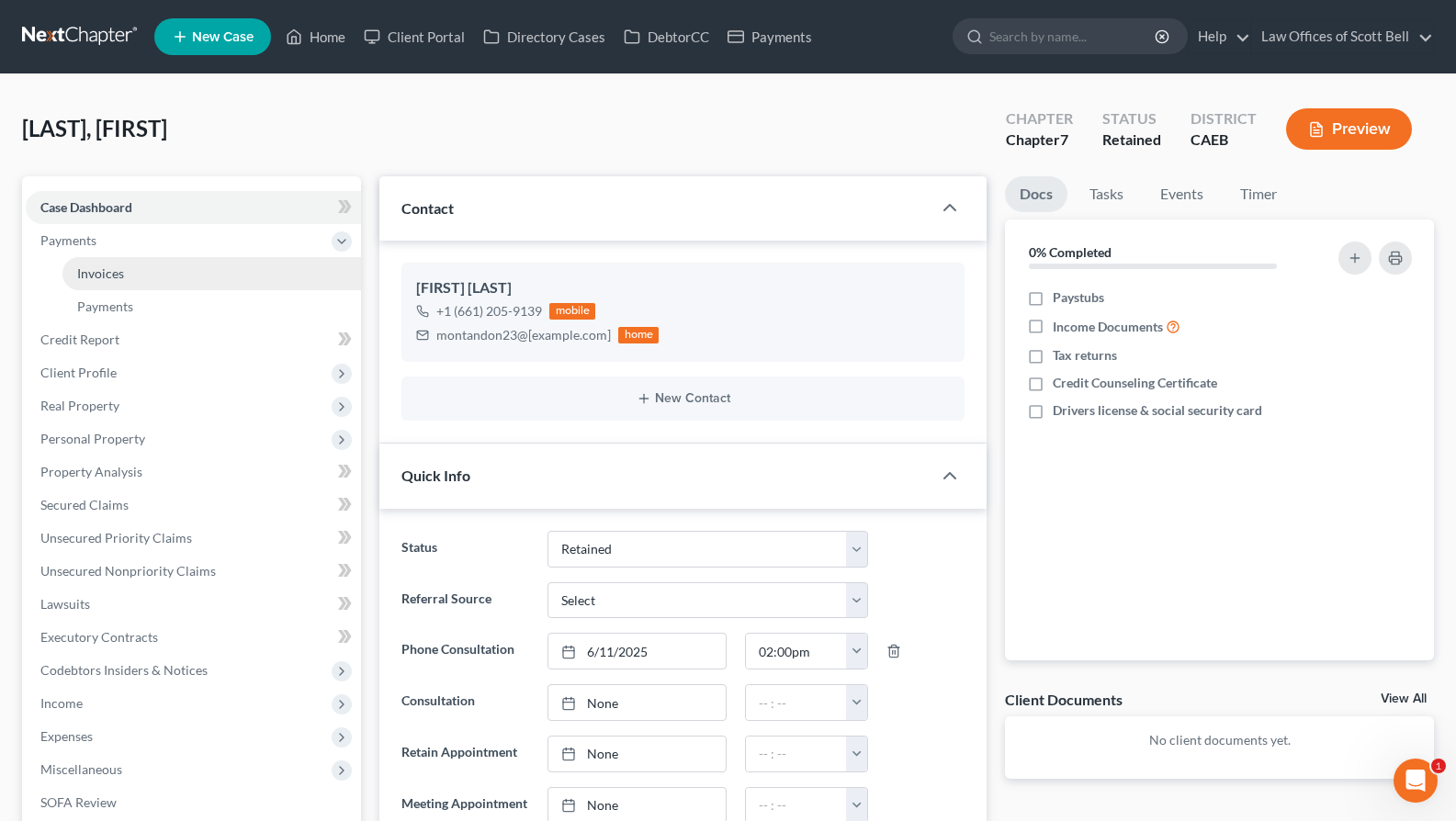 click on "Invoices" at bounding box center [211, 274] 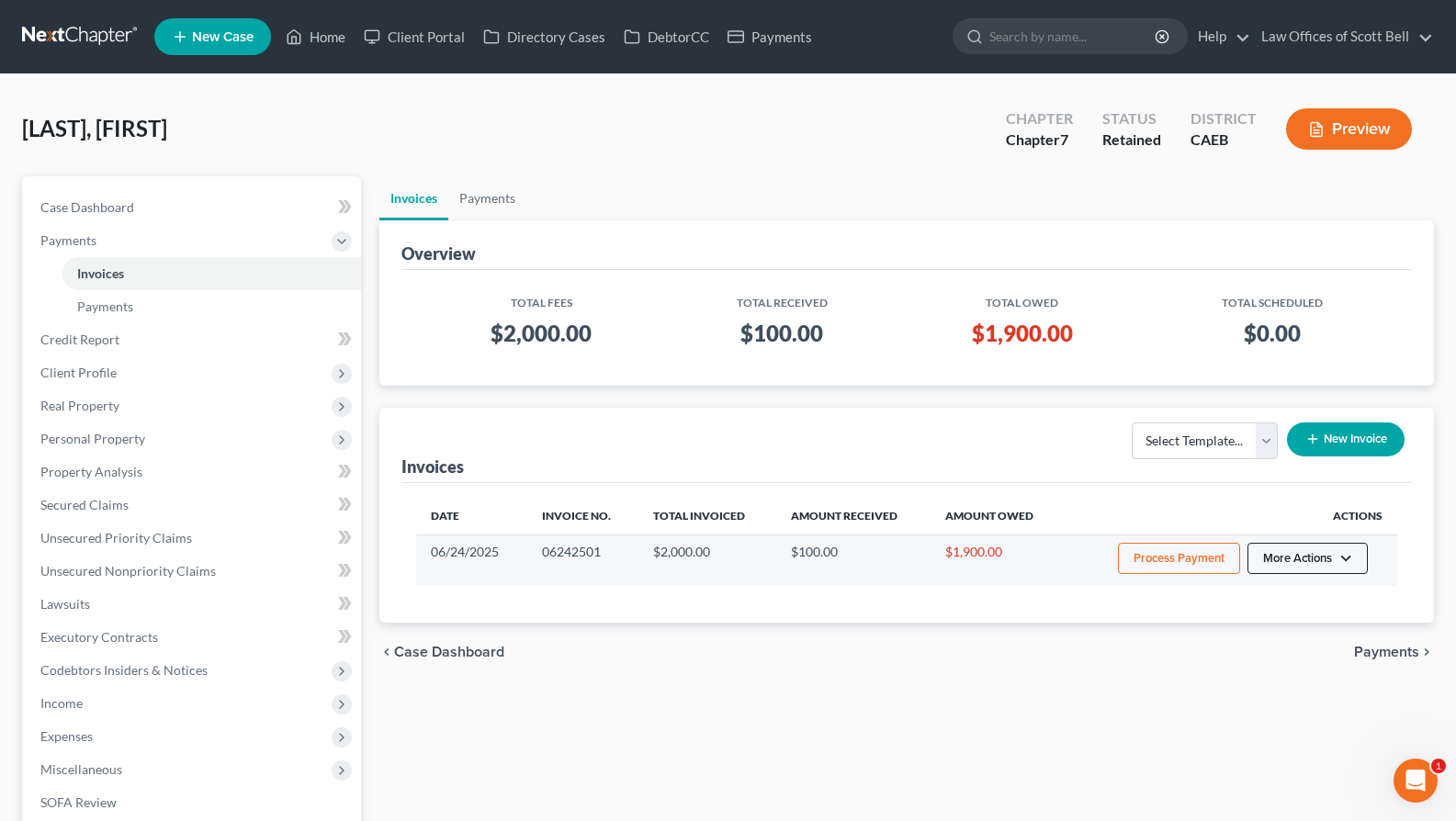 click on "More Actions" at bounding box center [1307, 558] 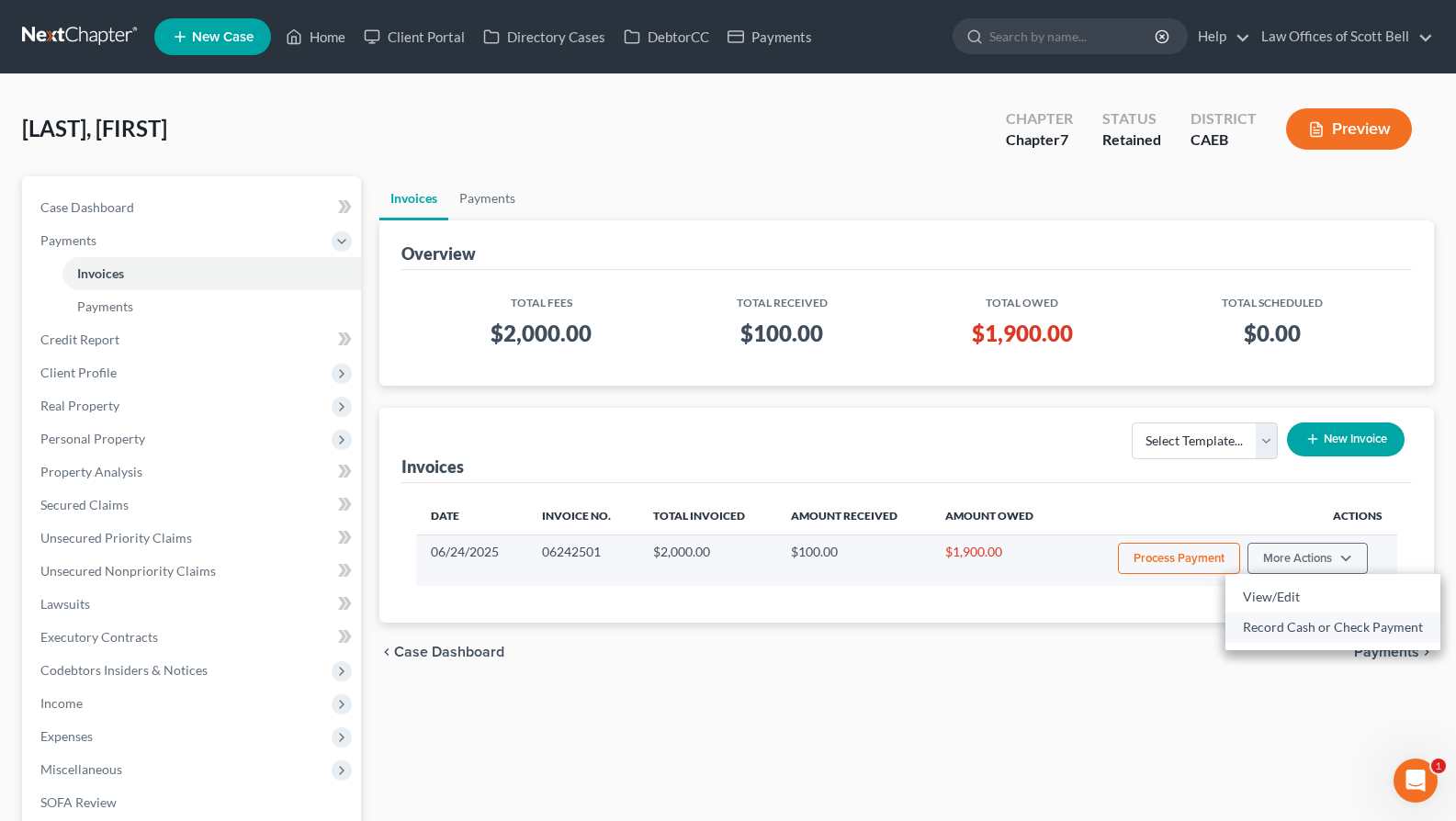 click on "Record Cash or Check Payment" at bounding box center [1333, 627] 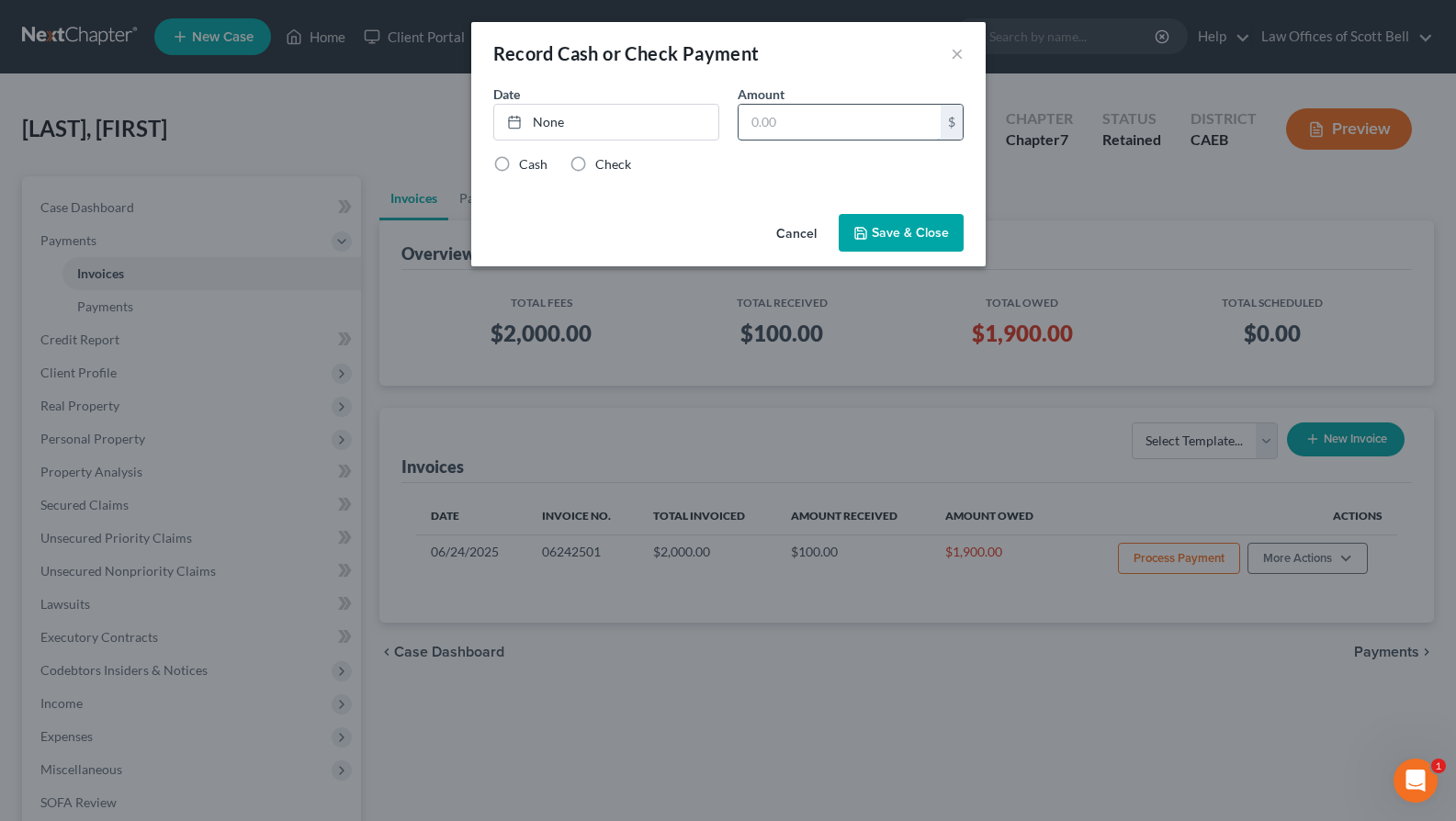 click at bounding box center (840, 122) 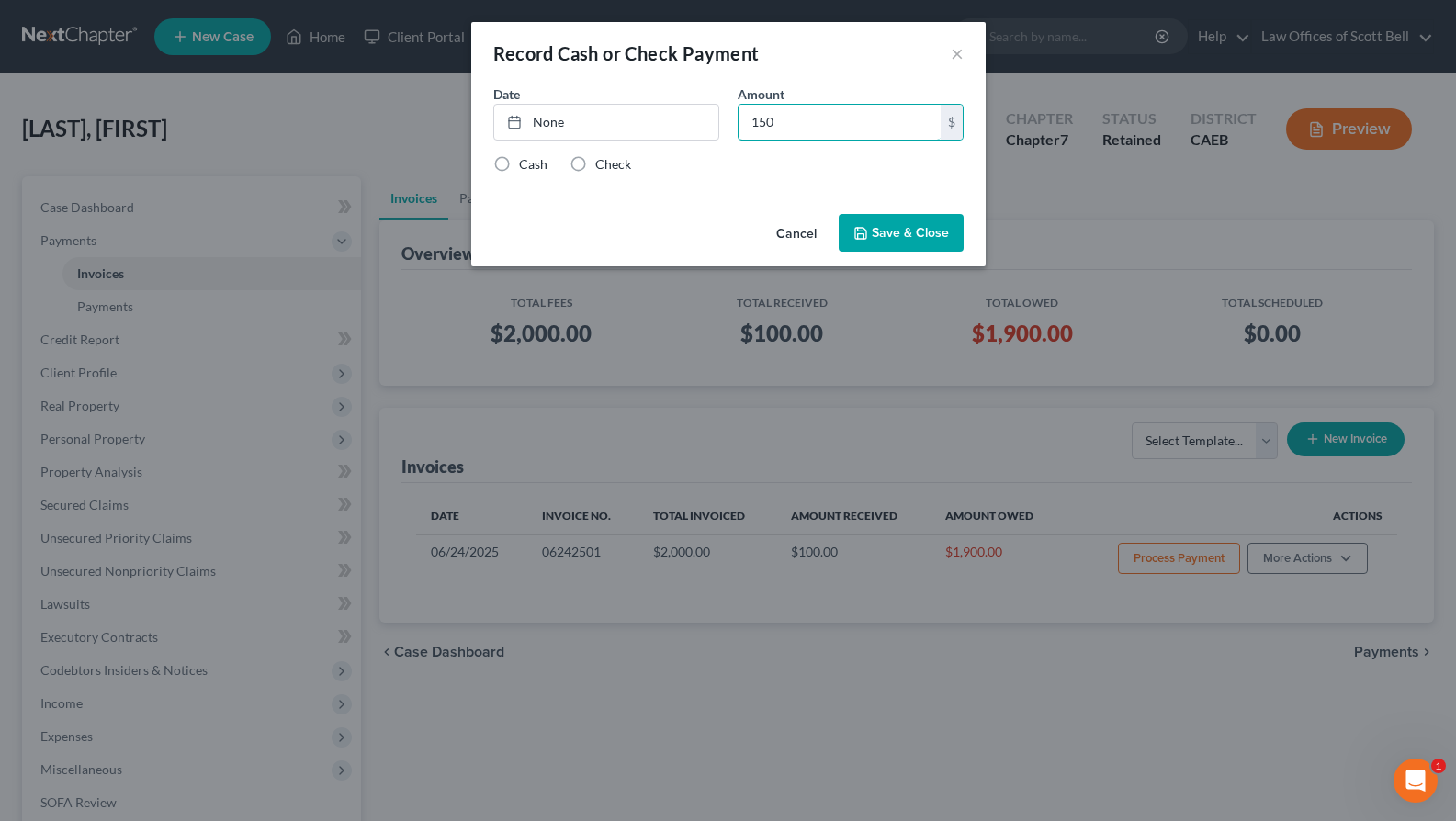 type on "150" 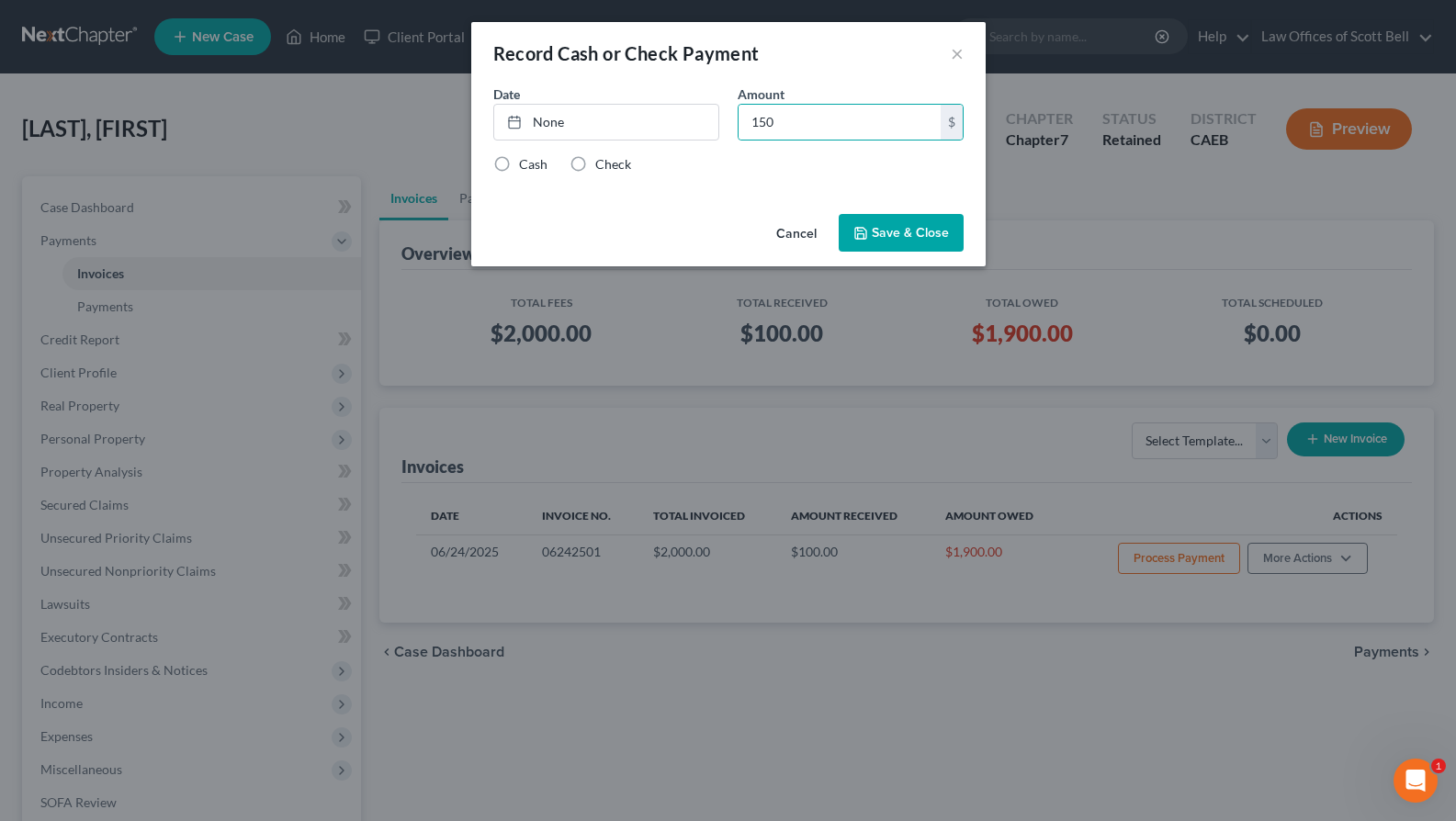 click on "None" at bounding box center [606, 122] 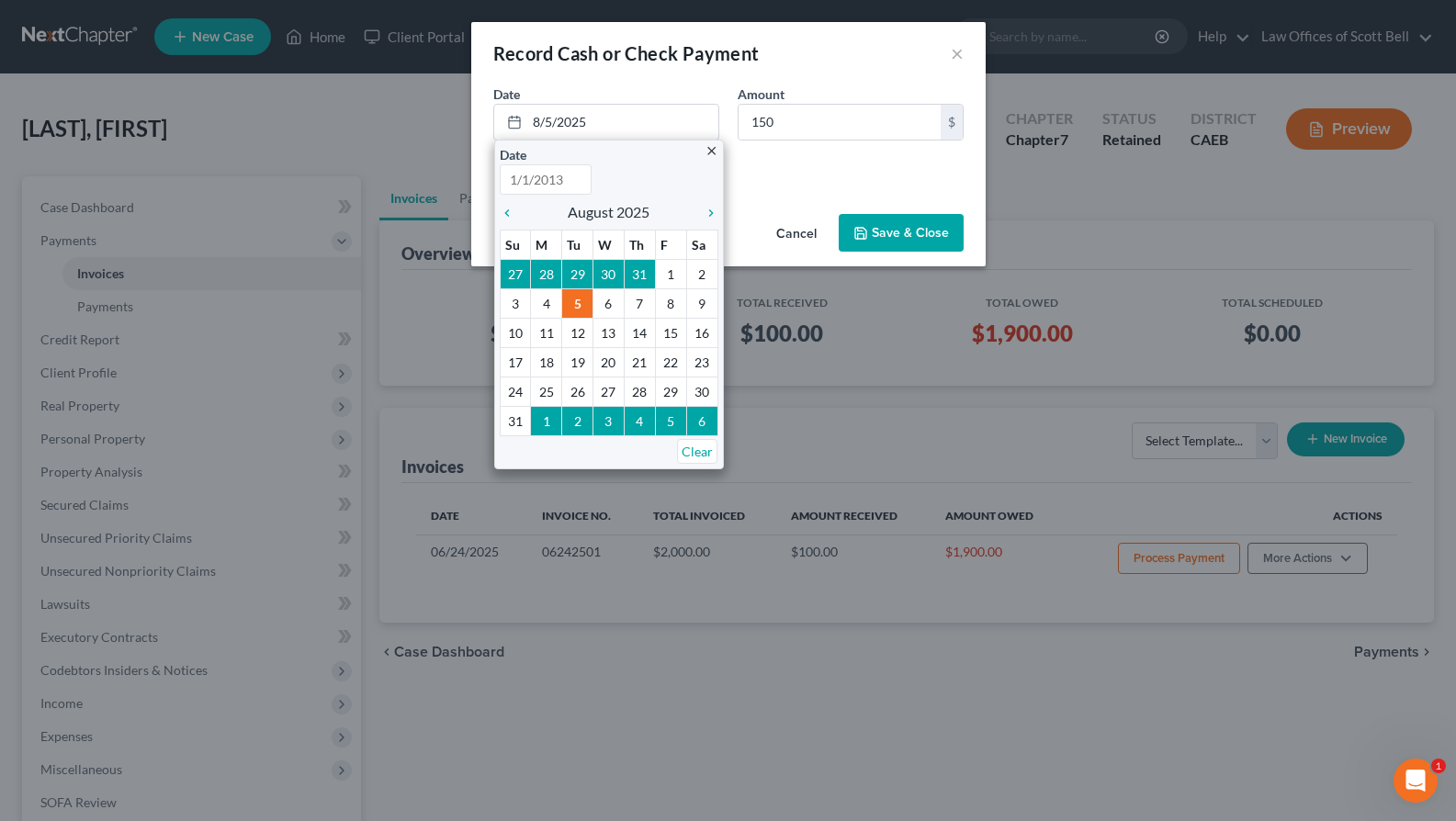 type on "8/5/2025" 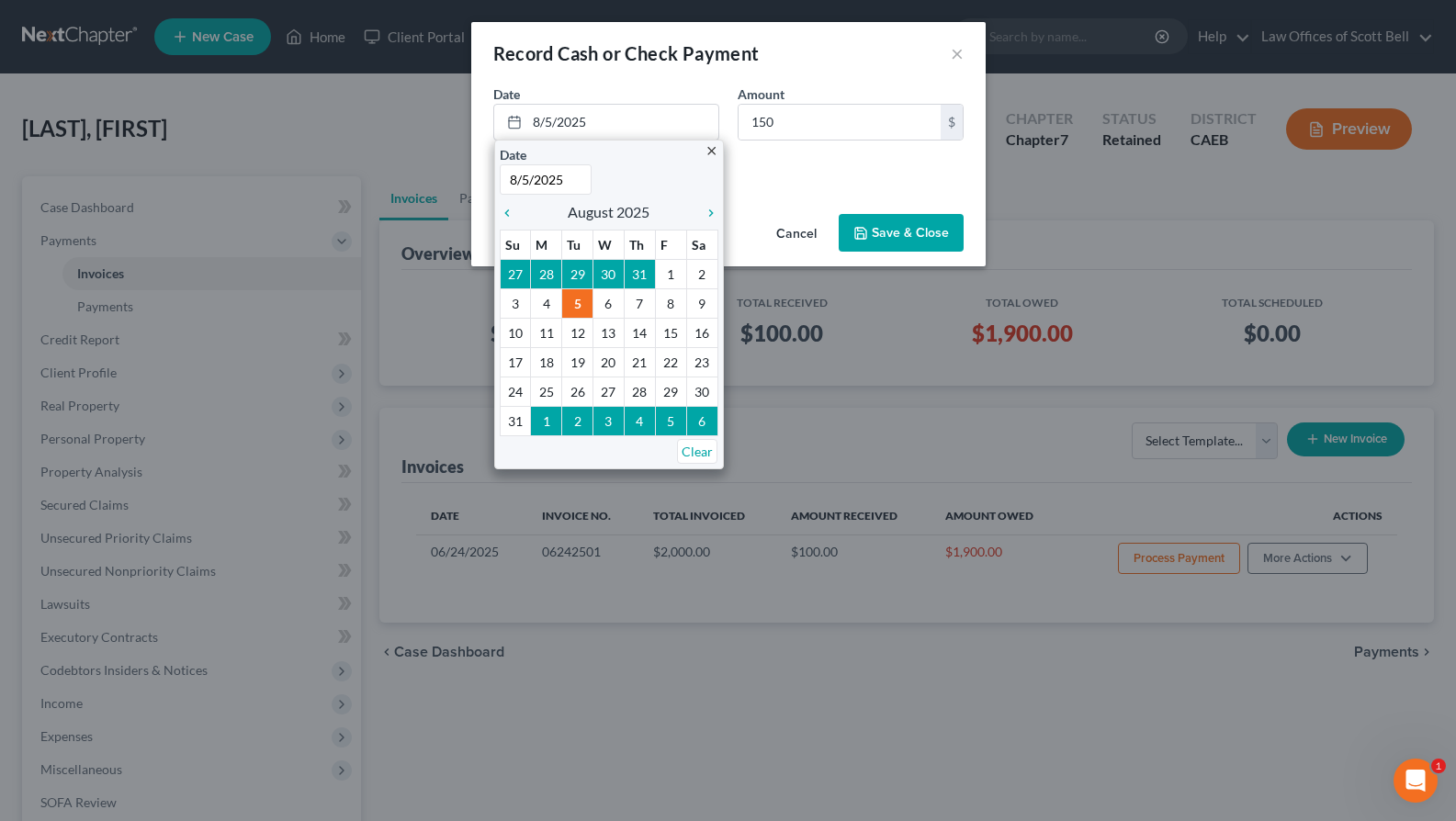 click on "Date
[MONTH]/[DAY]/[YEAR]
close
Date
[MONTH]/[DAY]/[YEAR]
Time
[TIME]
chevron_left
[MONTH] [YEAR]
chevron_right
Su M Tu W Th F Sa
27 28 29 30 31 1 2
3 4 5 6 7 8 9
10 11 12 13 14 15 16
17 18 19 20 21 22 23
24 25 26 27 28 29 30
31 1 2 3 4 5 6
Clear
Amount [NUMBER] $ Cash Check" at bounding box center (728, 145) 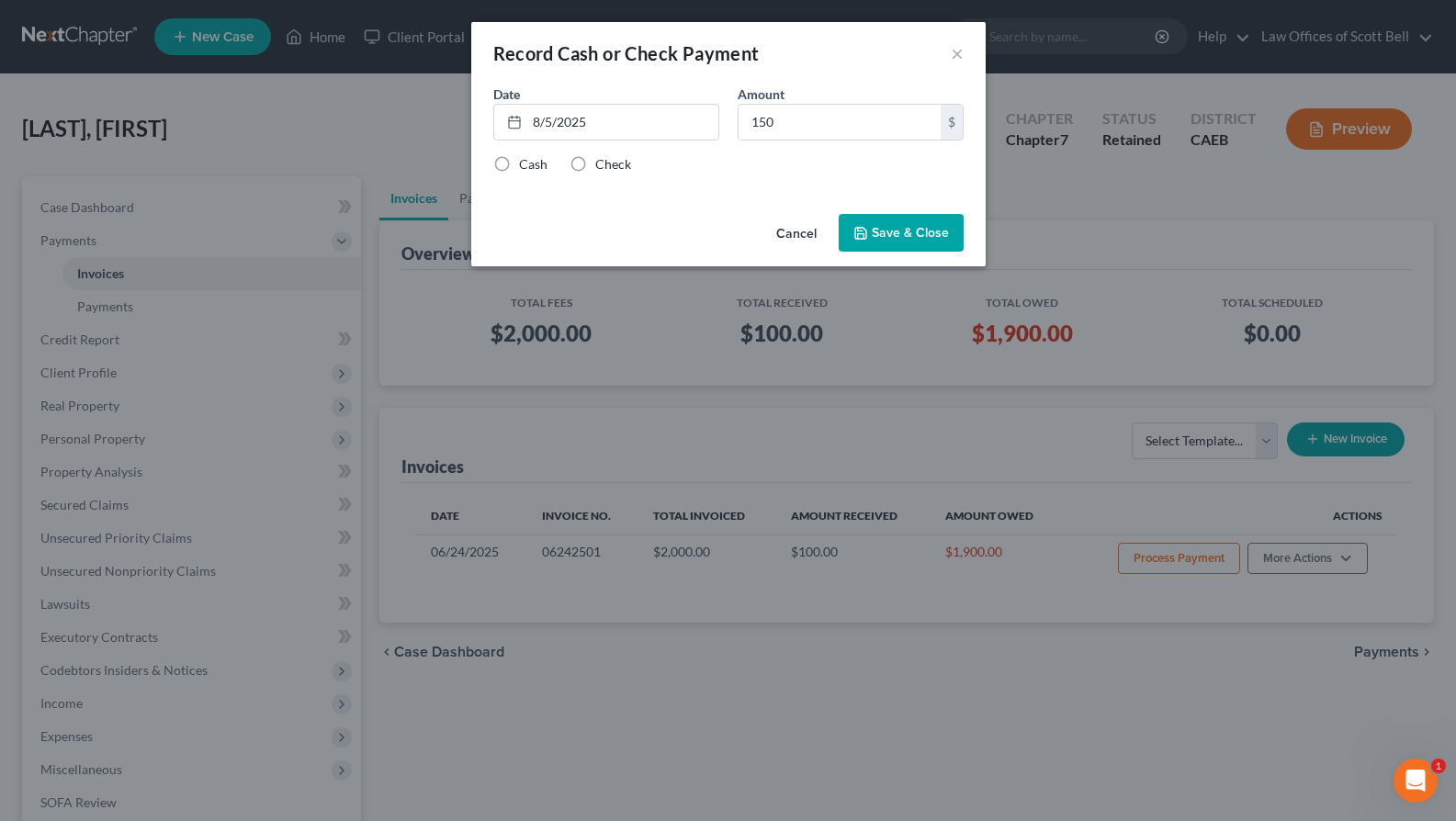 click on "Check" at bounding box center [613, 164] 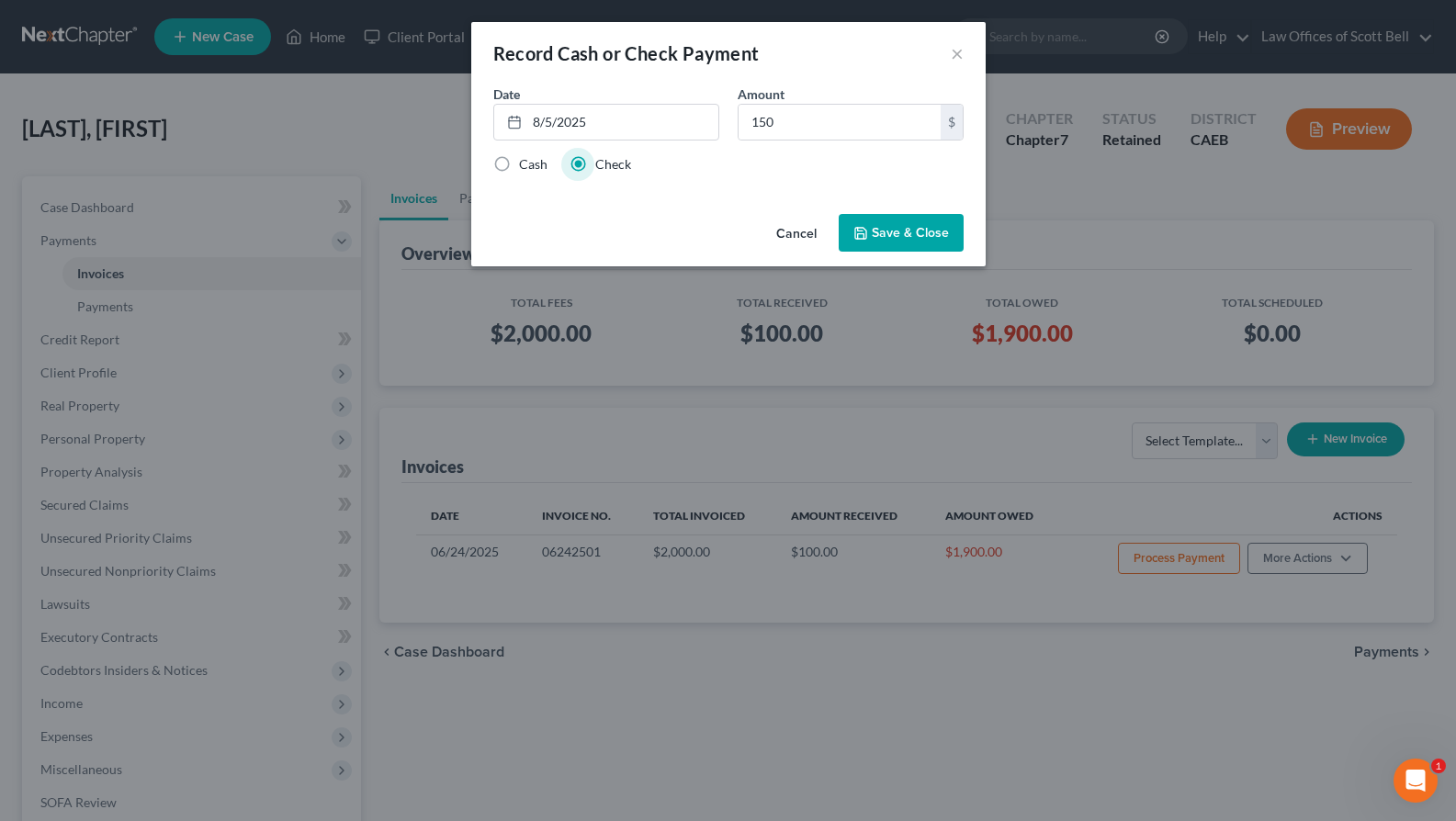 click on "Save & Close" at bounding box center (901, 233) 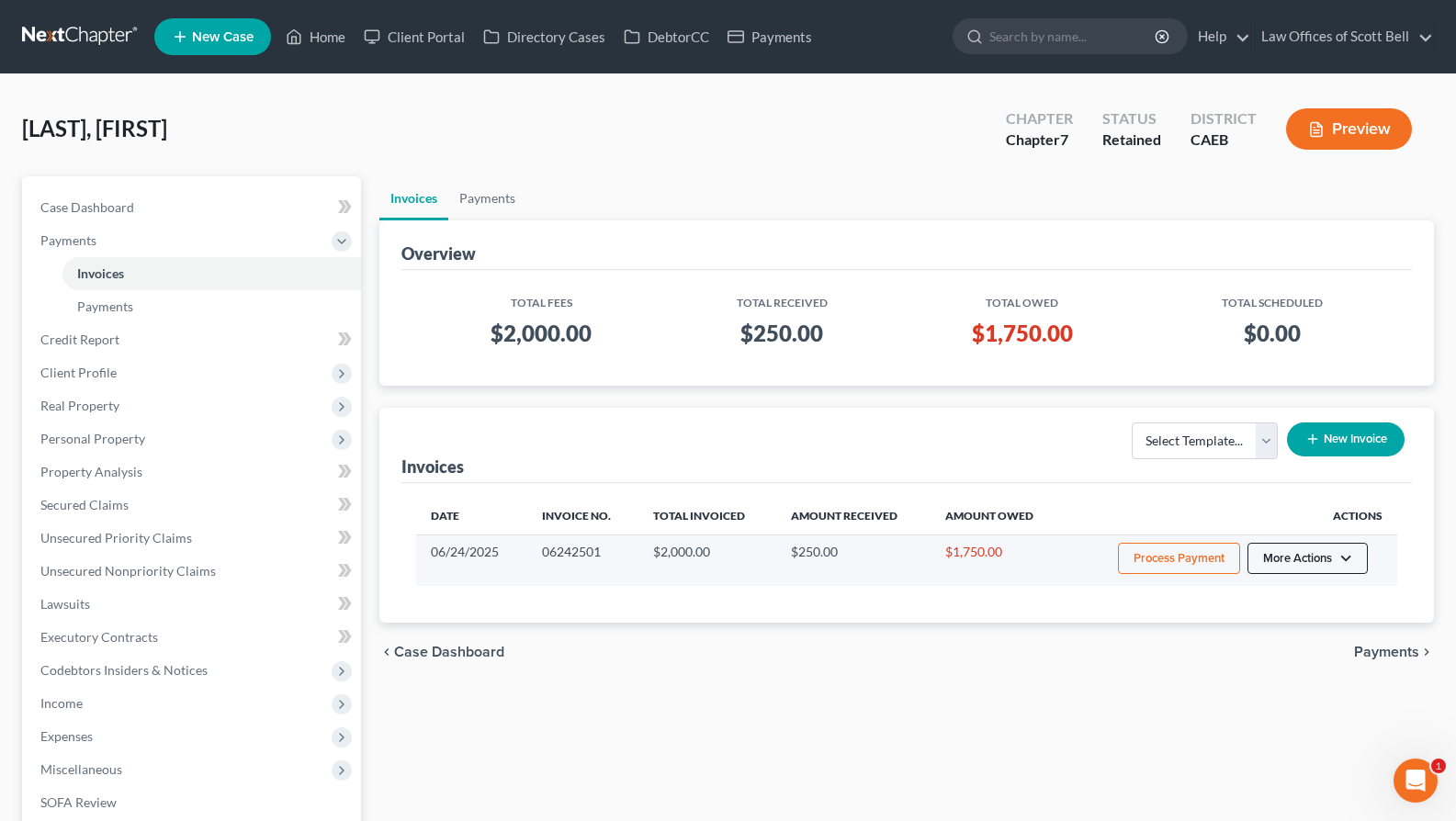 click on "More Actions" at bounding box center (1307, 558) 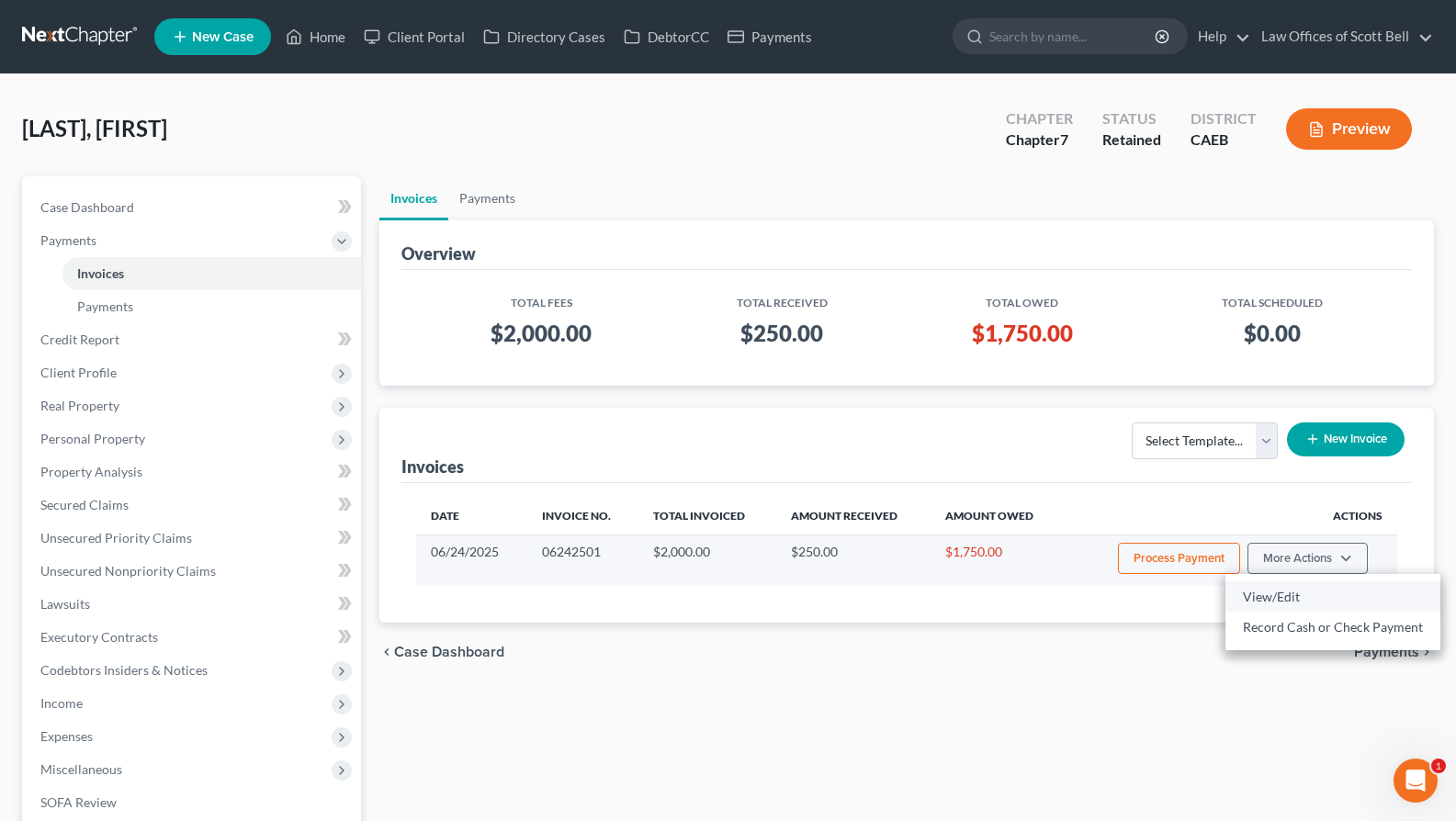 click on "View/Edit" at bounding box center (1333, 597) 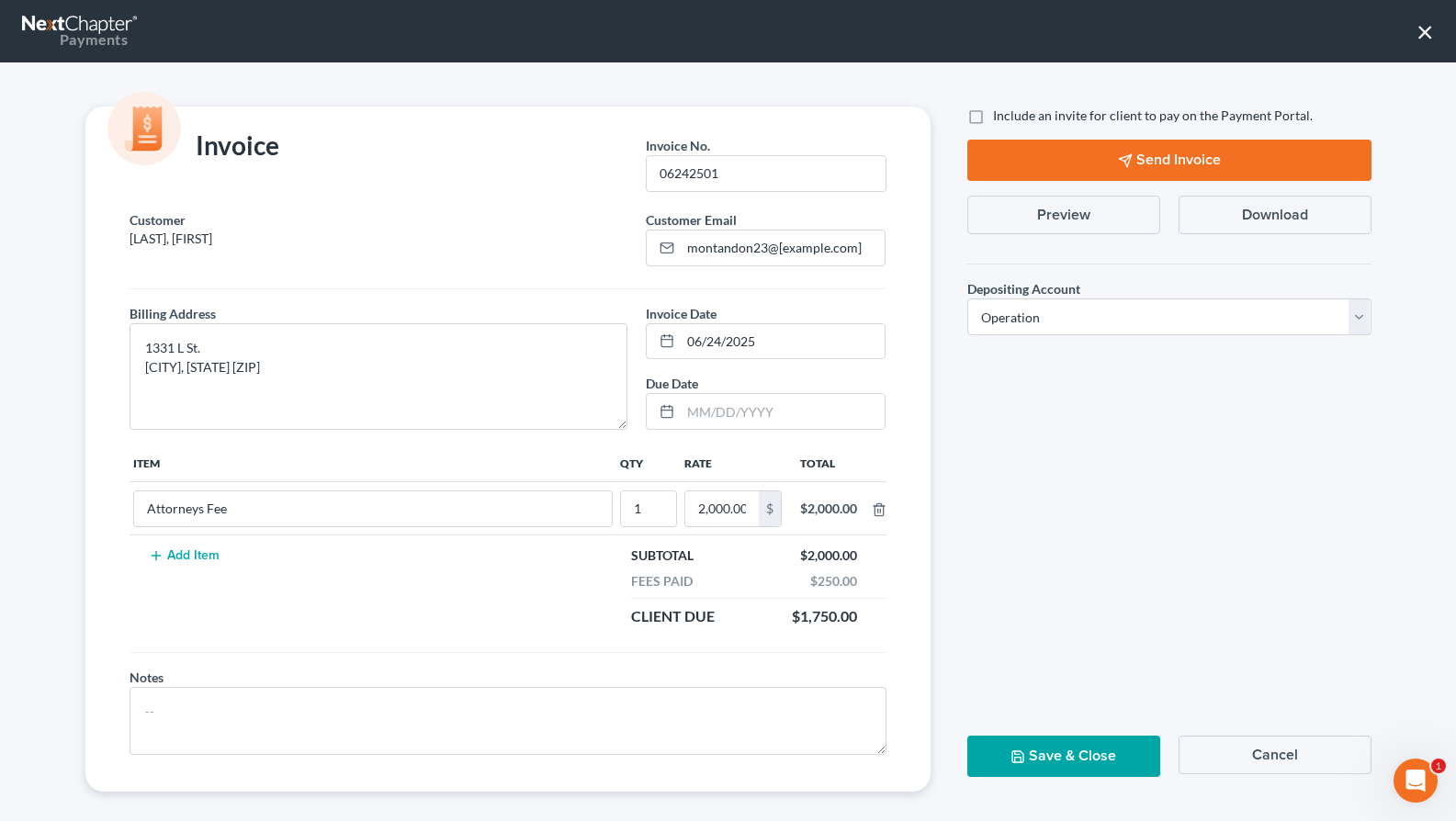 click on "Send Invoice" at bounding box center [1169, 160] 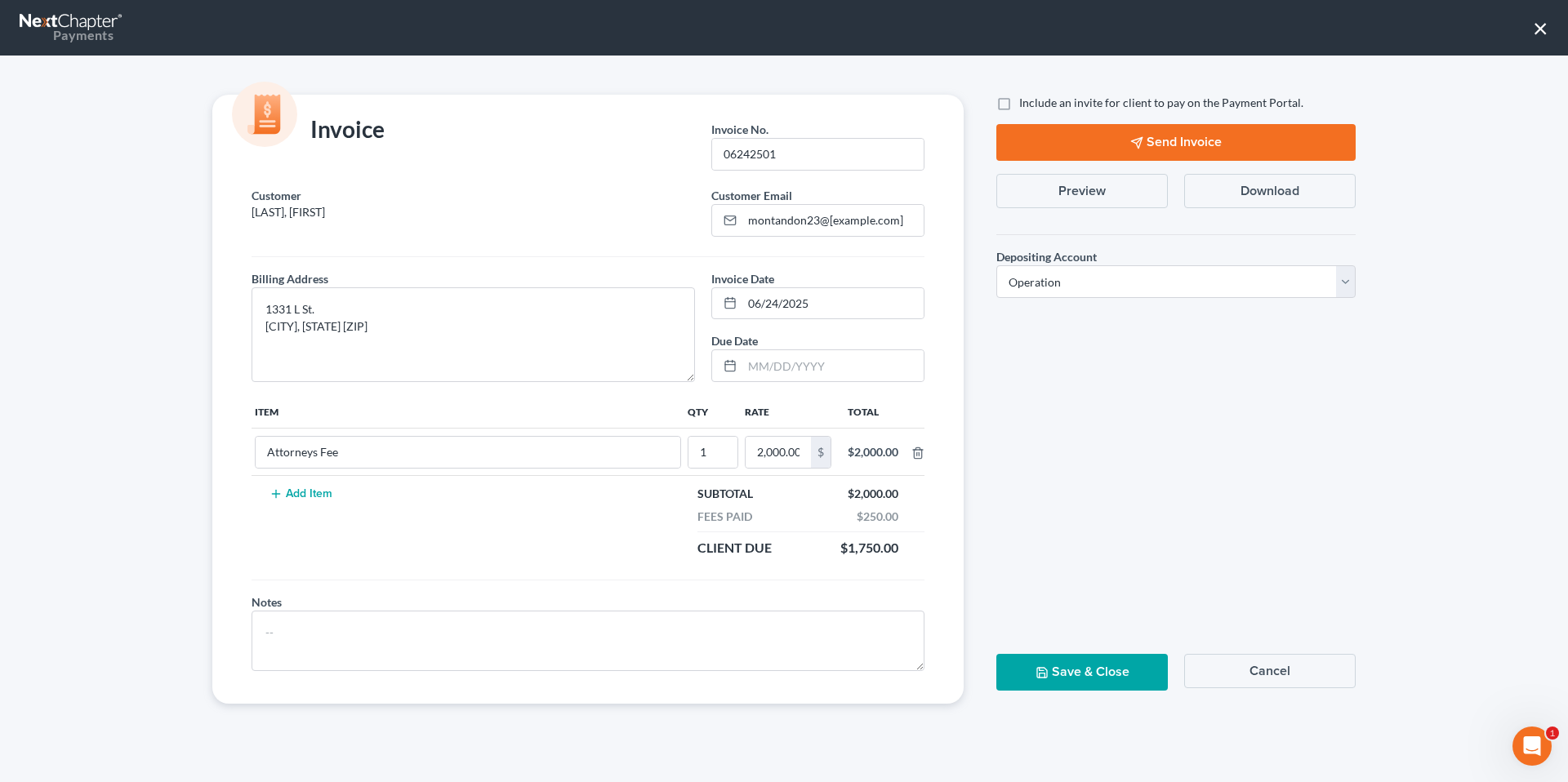 click on "×" at bounding box center (1540, 28) 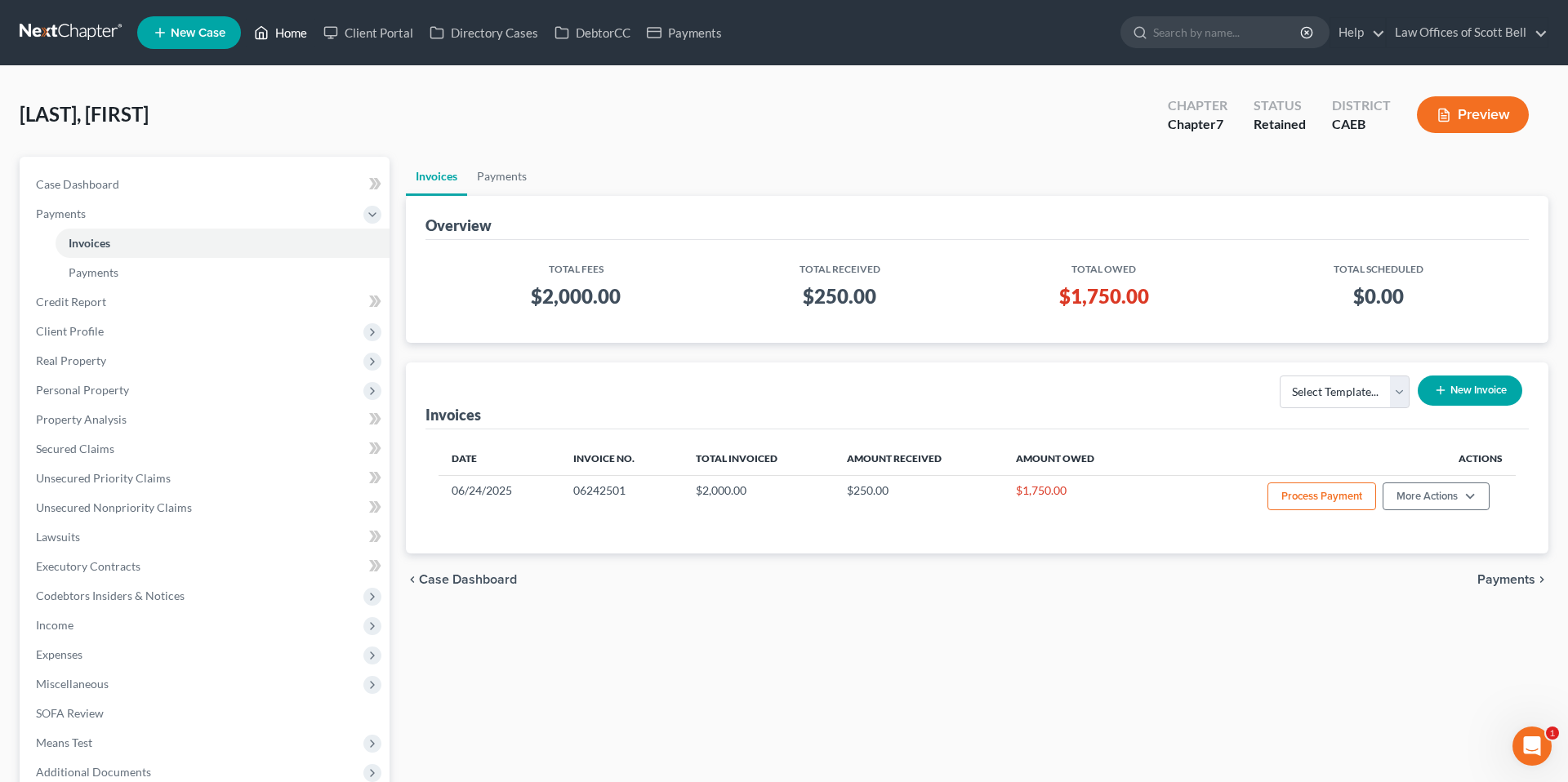 click on "Home" at bounding box center [280, 33] 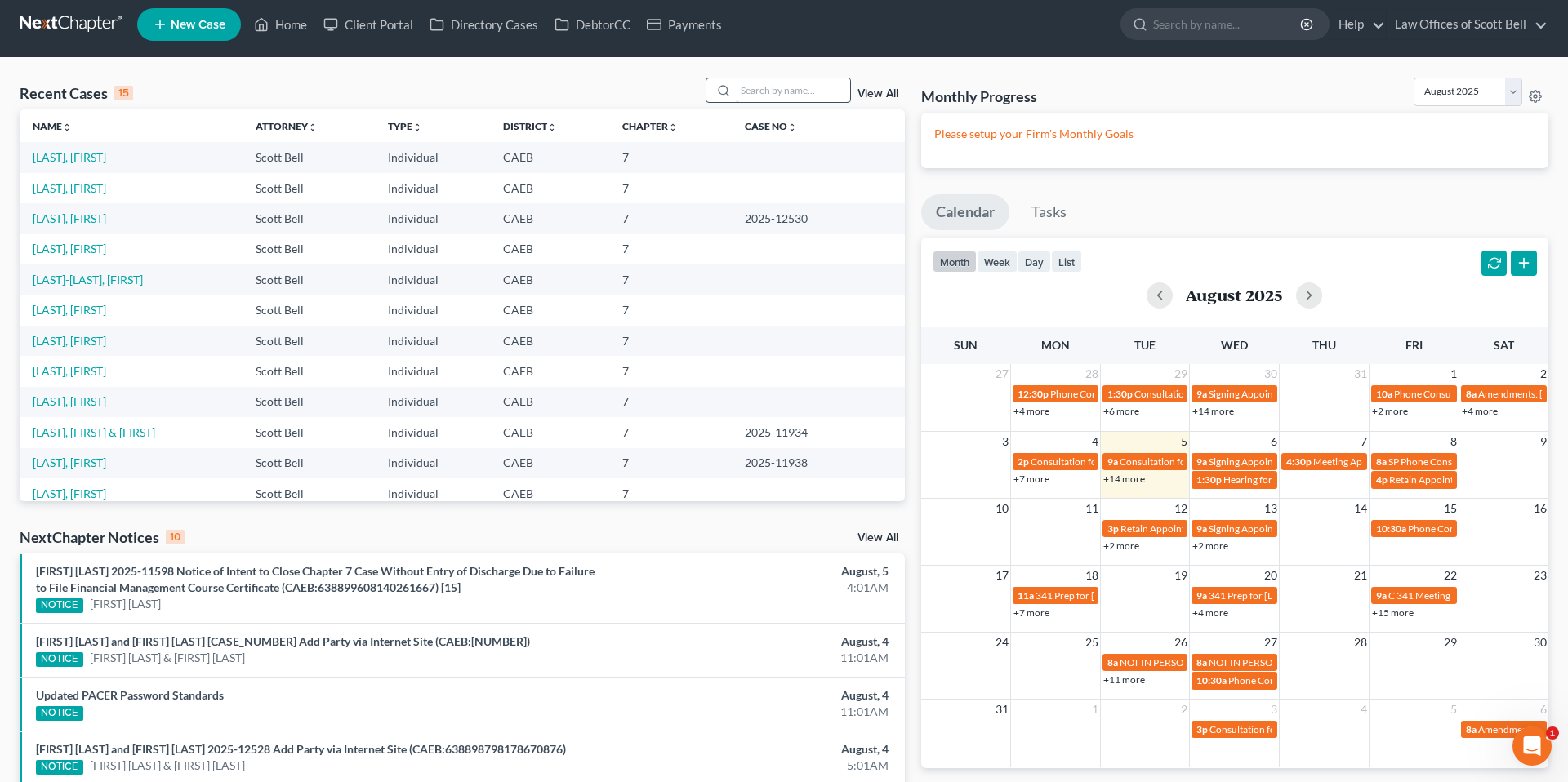 scroll, scrollTop: 13, scrollLeft: 0, axis: vertical 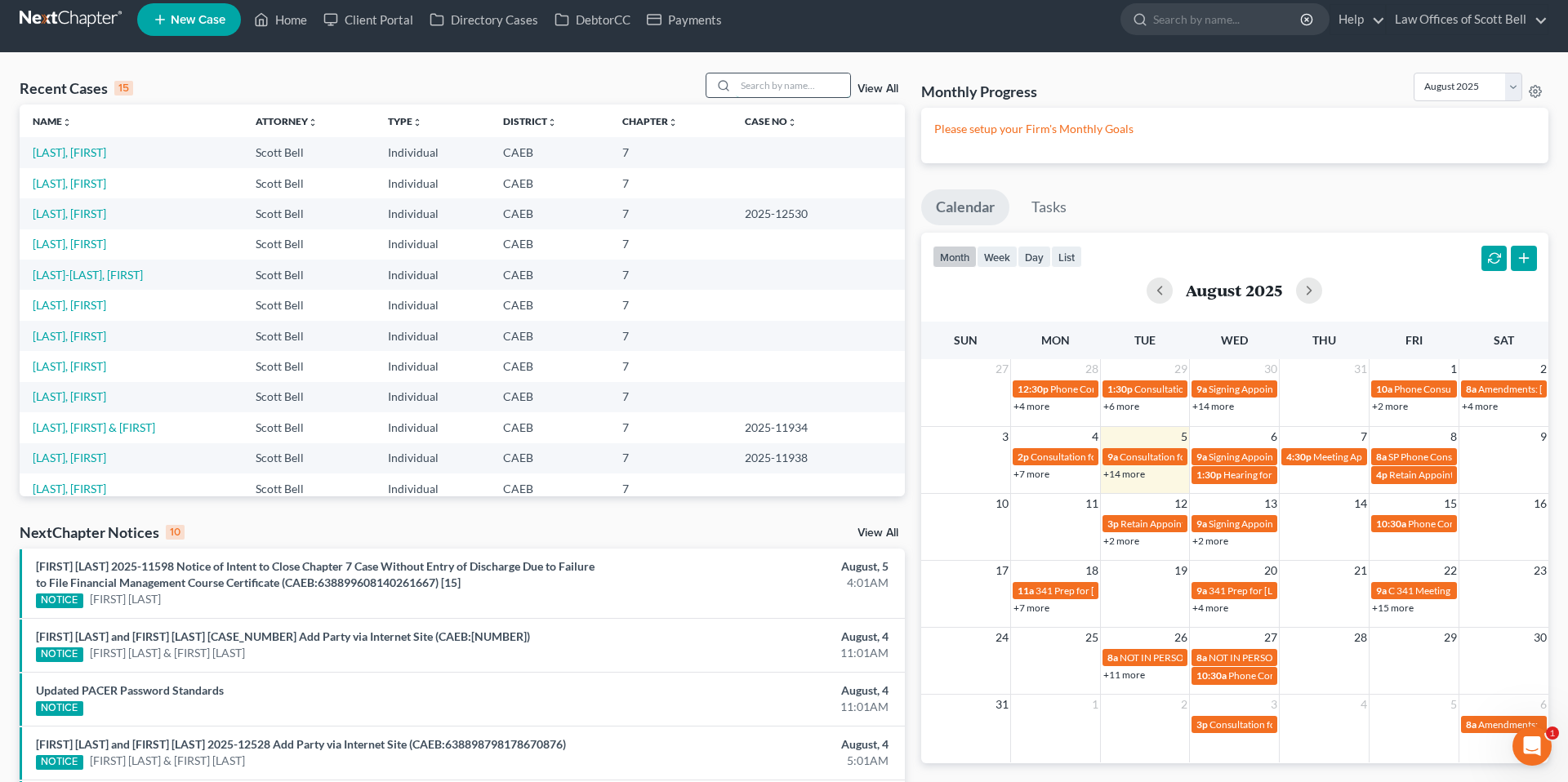 click at bounding box center (793, 85) 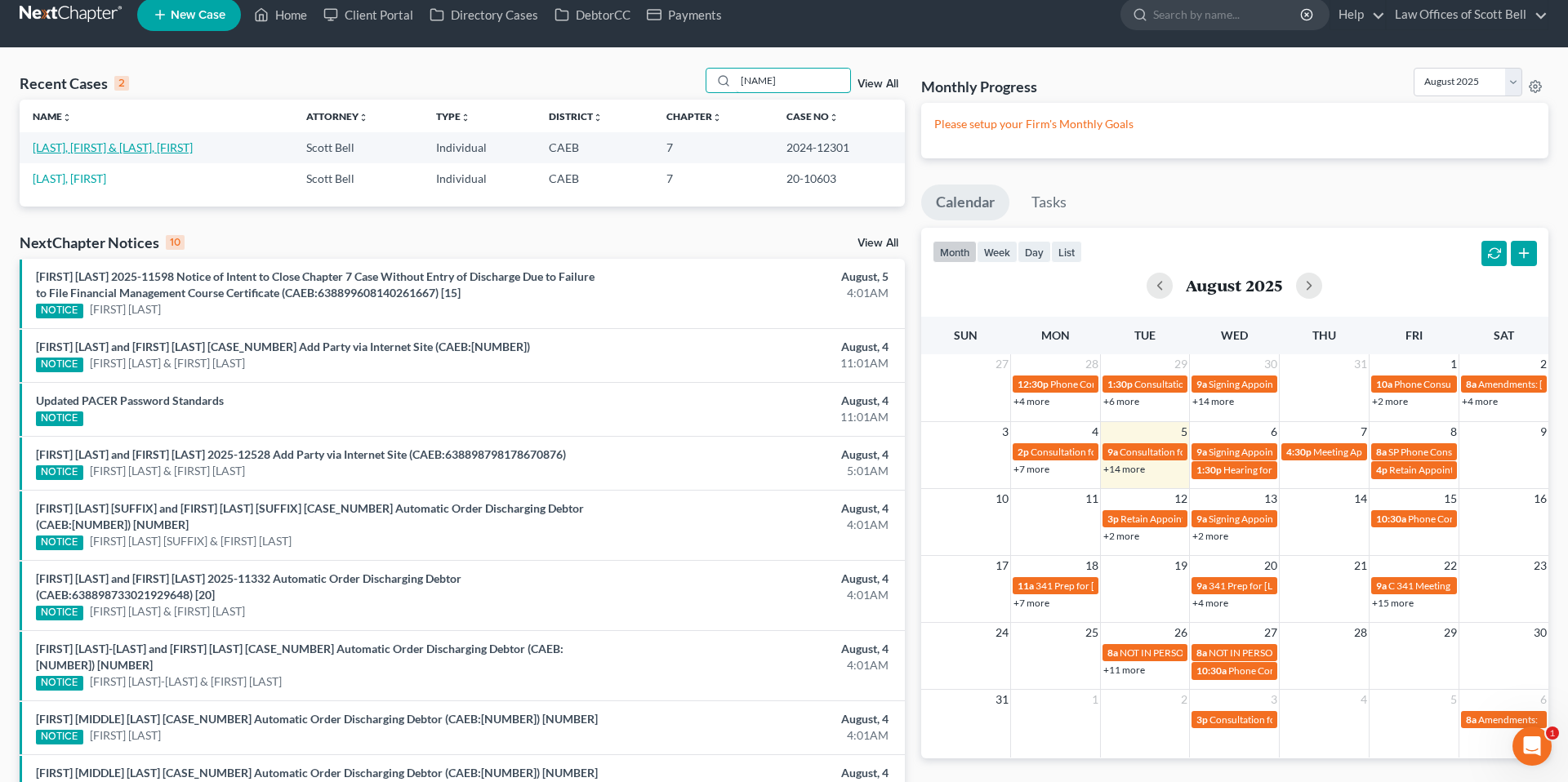 type on "[NAME]" 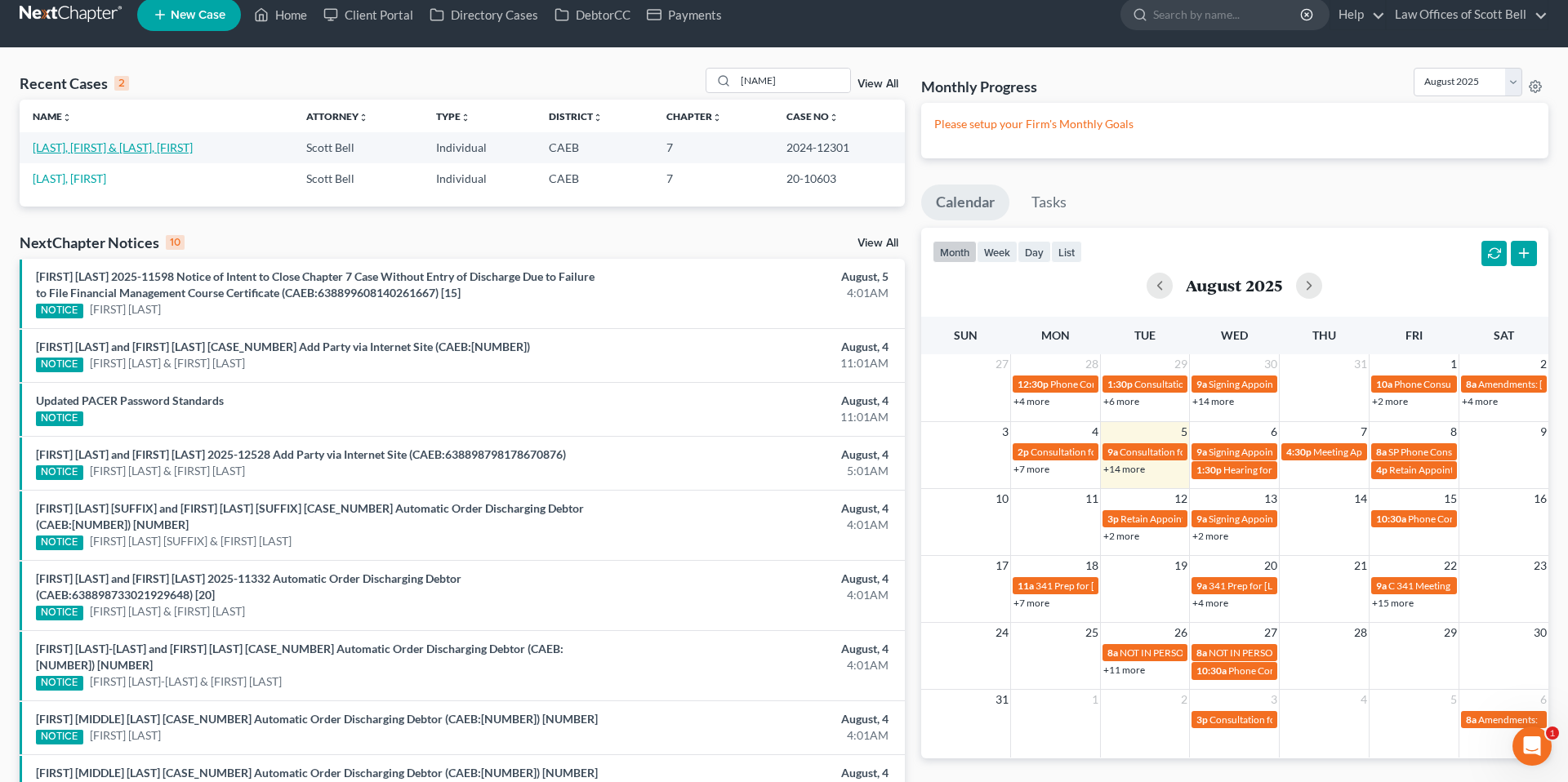 click on "[LAST], [FIRST] & [LAST], [FIRST]" at bounding box center [156, 147] 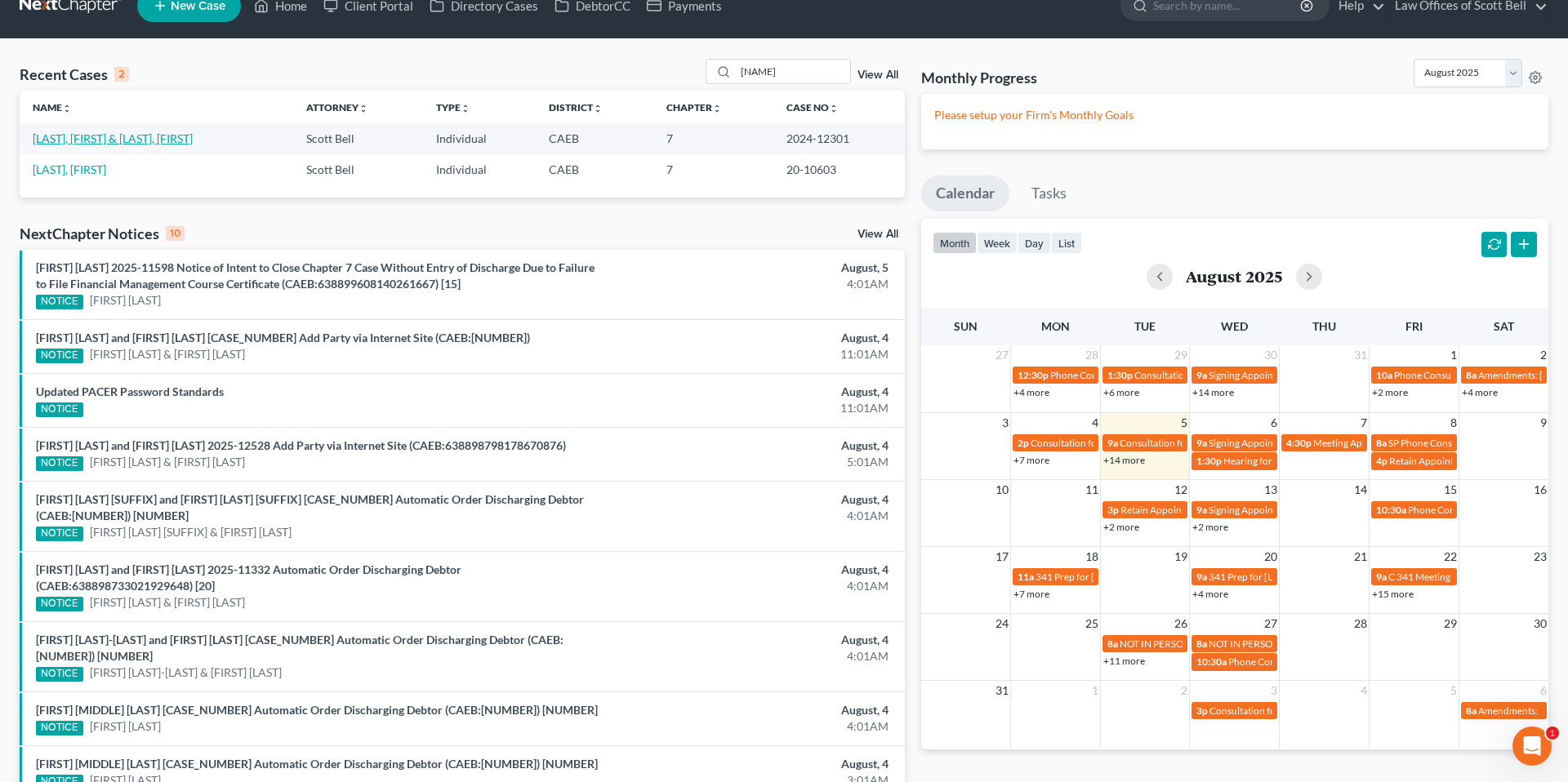 scroll, scrollTop: 28, scrollLeft: 0, axis: vertical 